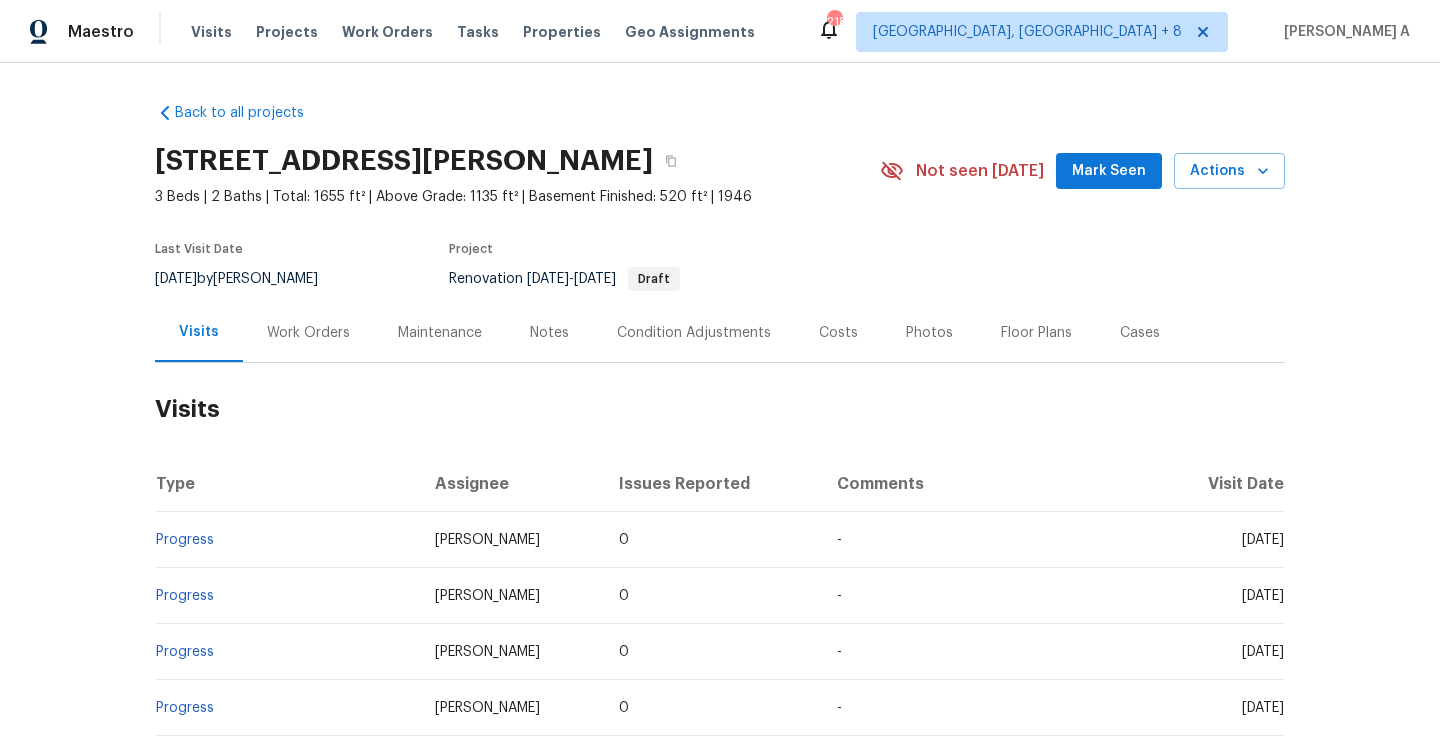 scroll, scrollTop: 0, scrollLeft: 0, axis: both 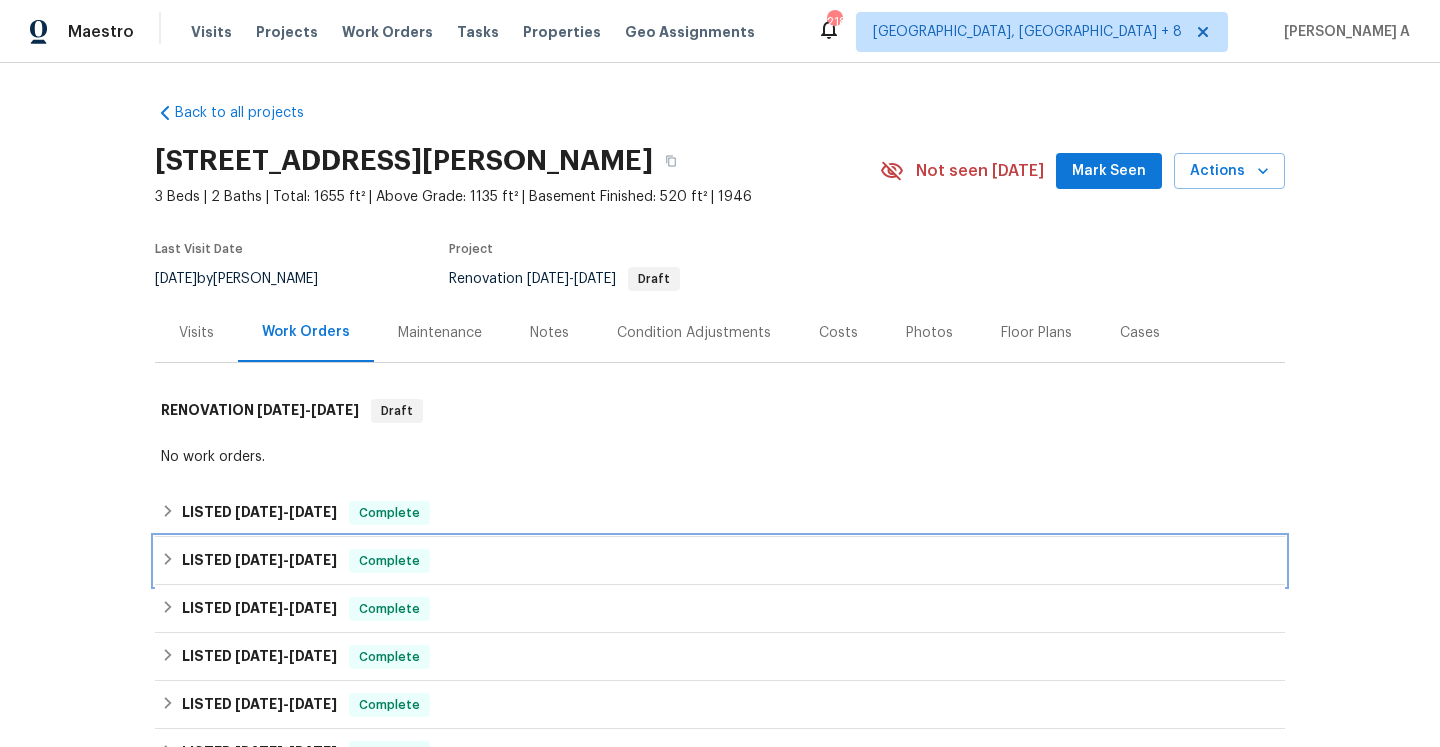 click on "LISTED   [DATE]  -  [DATE] Complete" at bounding box center [720, 561] 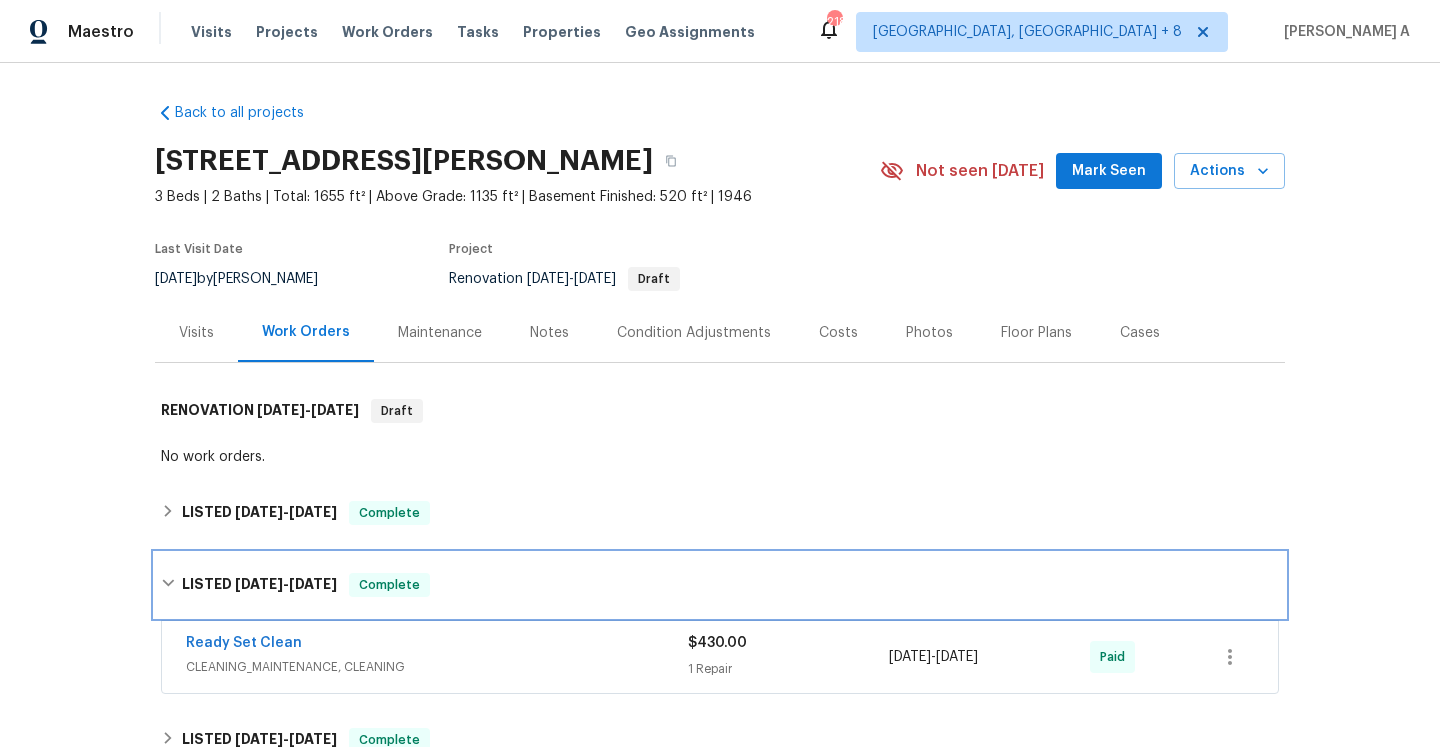 click on "LISTED   5/7/25  -  5/12/25 Complete" at bounding box center (720, 585) 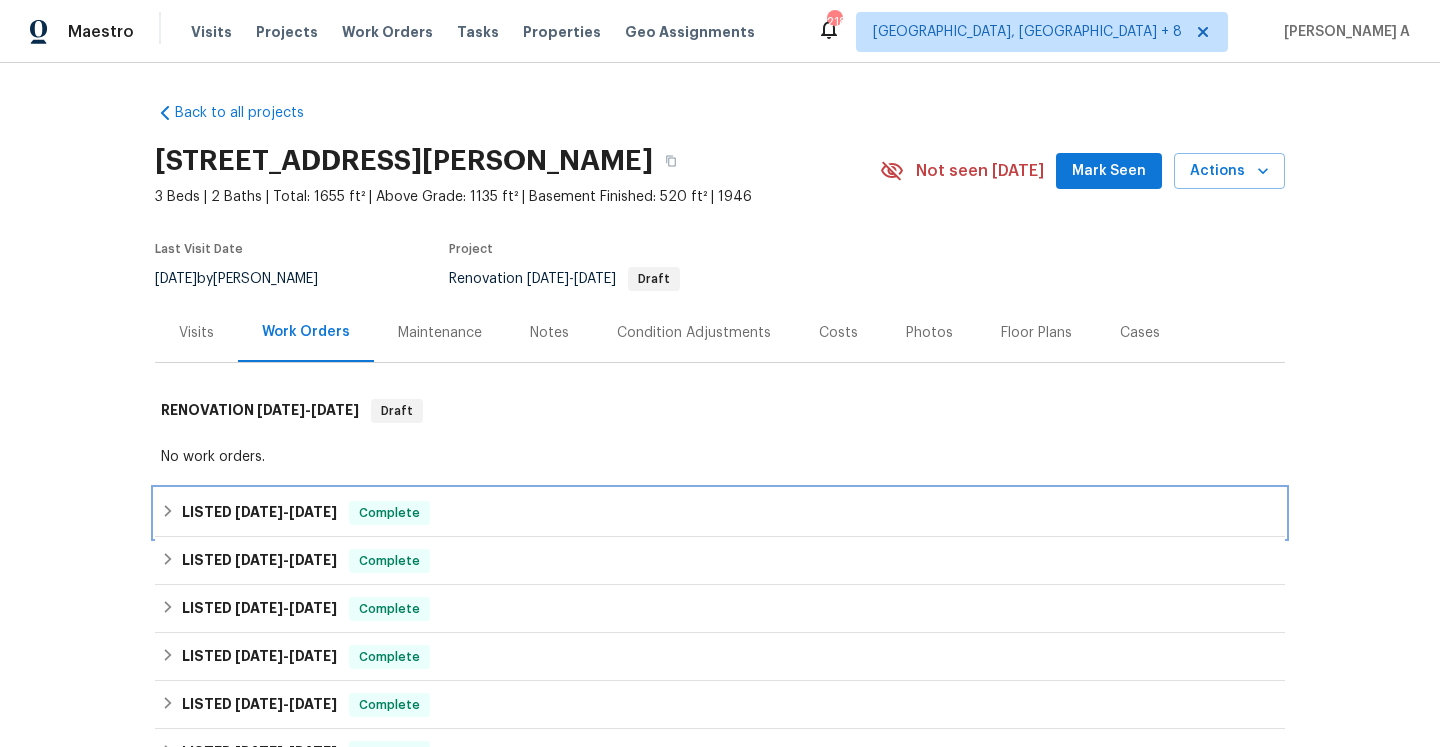 click on "Complete" at bounding box center (389, 513) 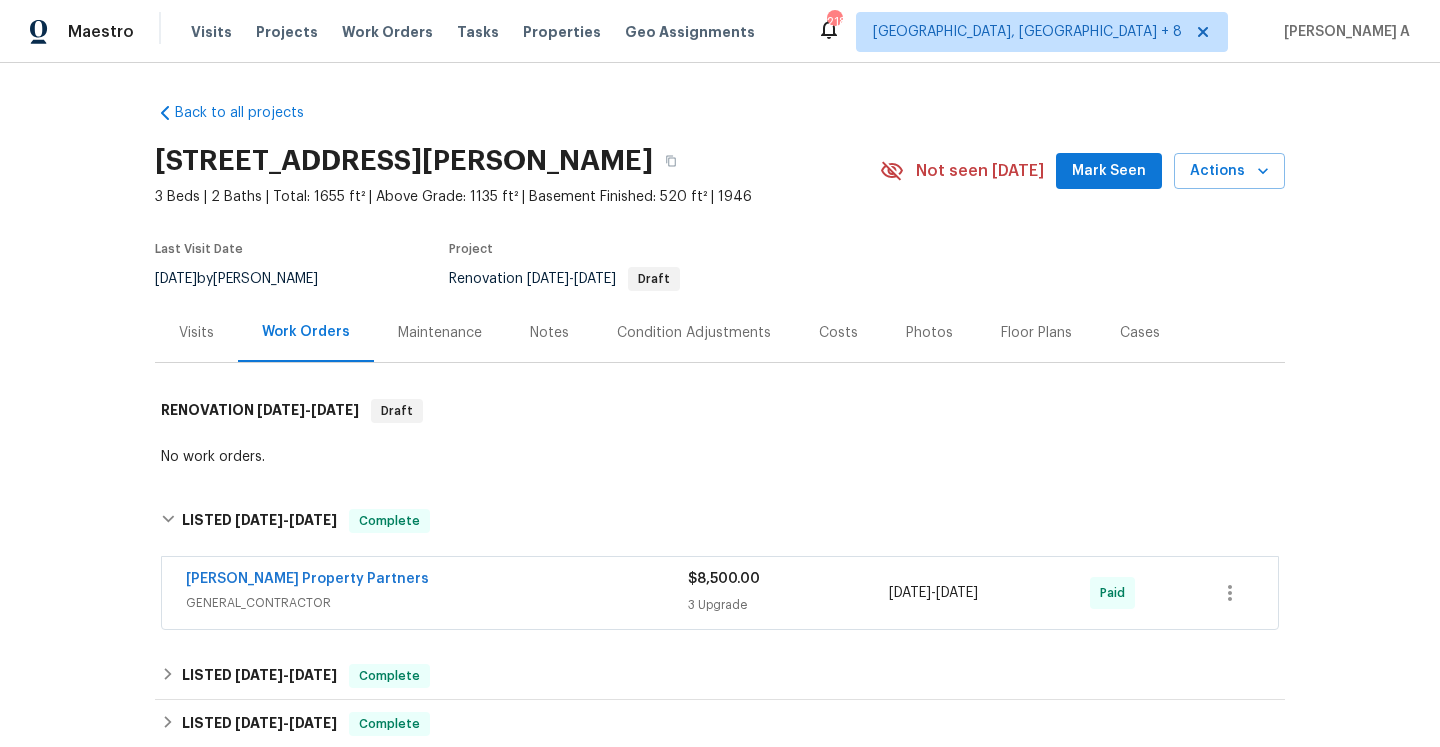 click on "Portillo Property Partners" at bounding box center [437, 581] 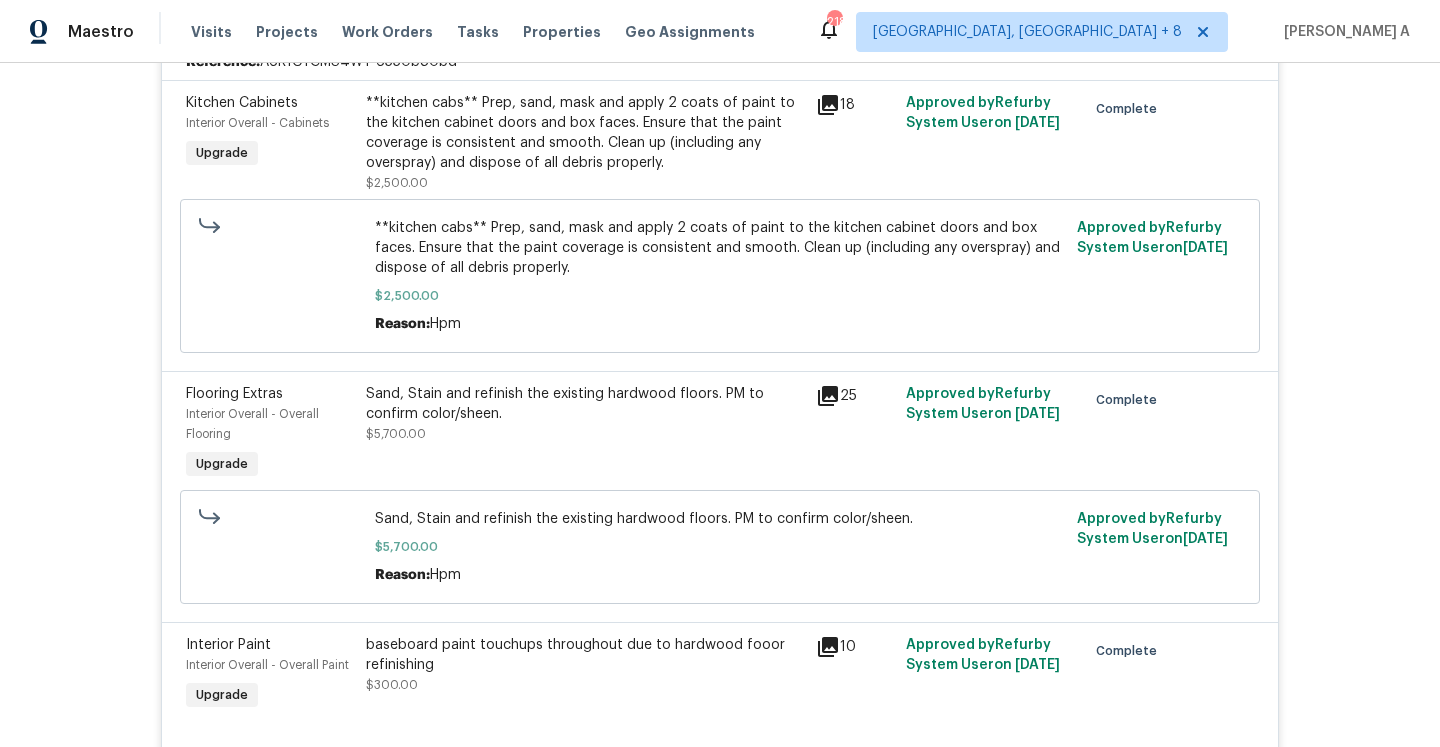 scroll, scrollTop: 309, scrollLeft: 0, axis: vertical 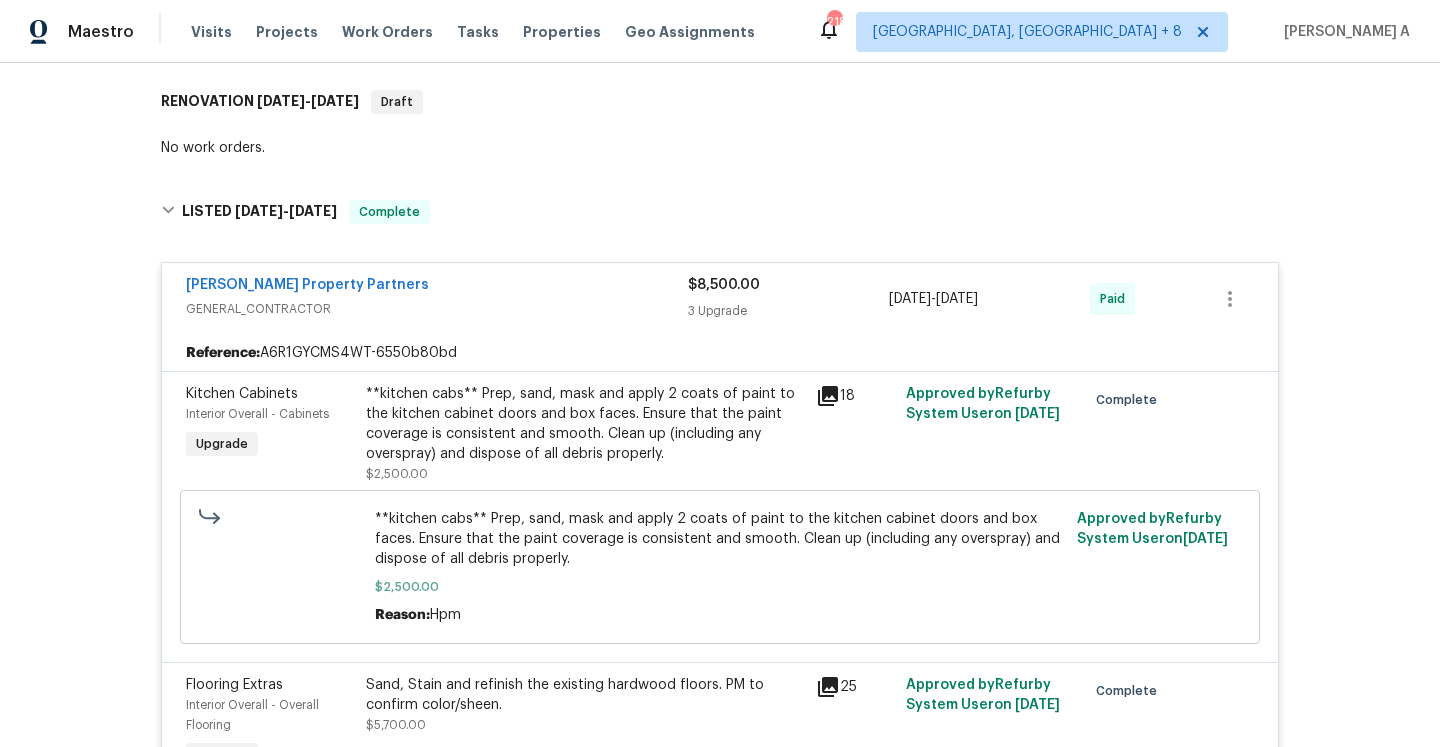 click on "Portillo Property Partners GENERAL_CONTRACTOR $8,500.00 3 Upgrade 5/27/2025  -  6/2/2025 Paid" at bounding box center (720, 299) 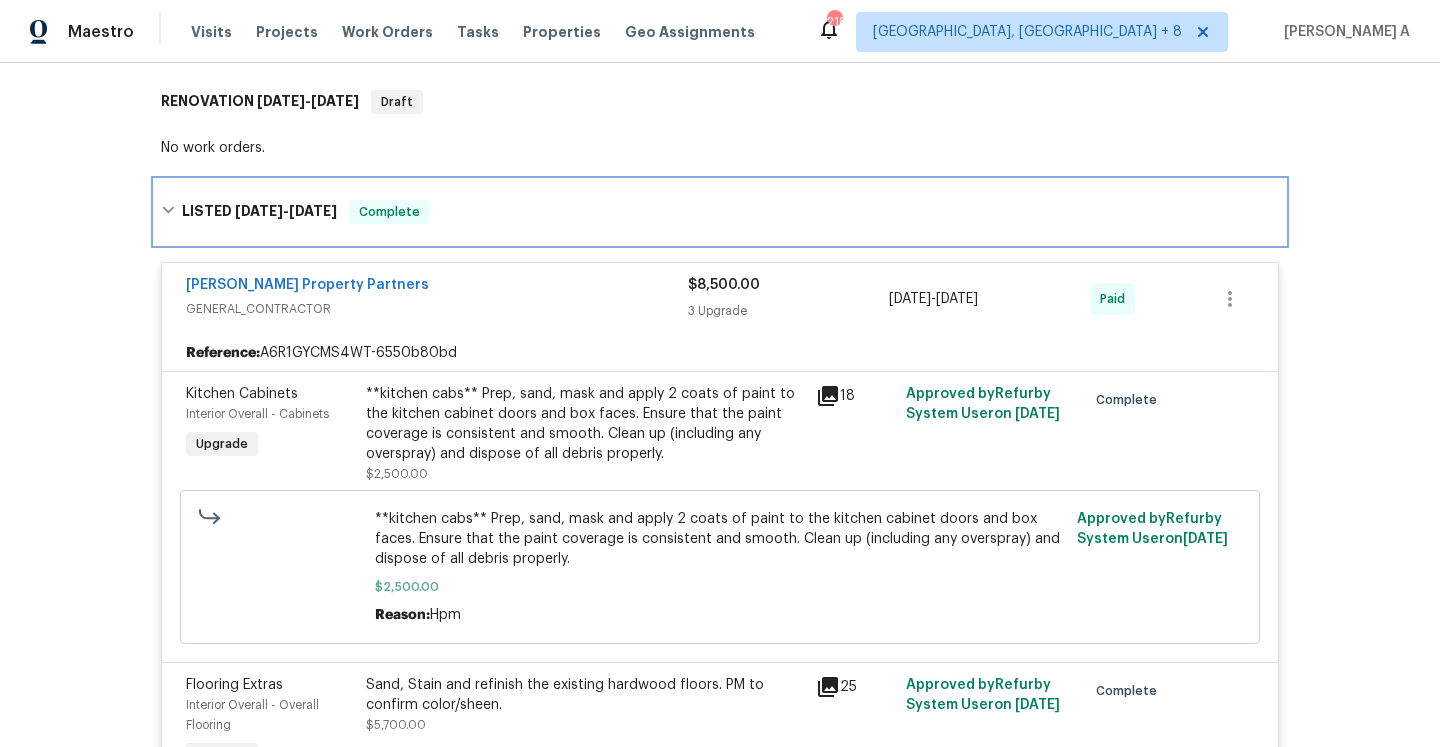 click on "LISTED   5/27/25  -  6/2/25 Complete" at bounding box center [720, 212] 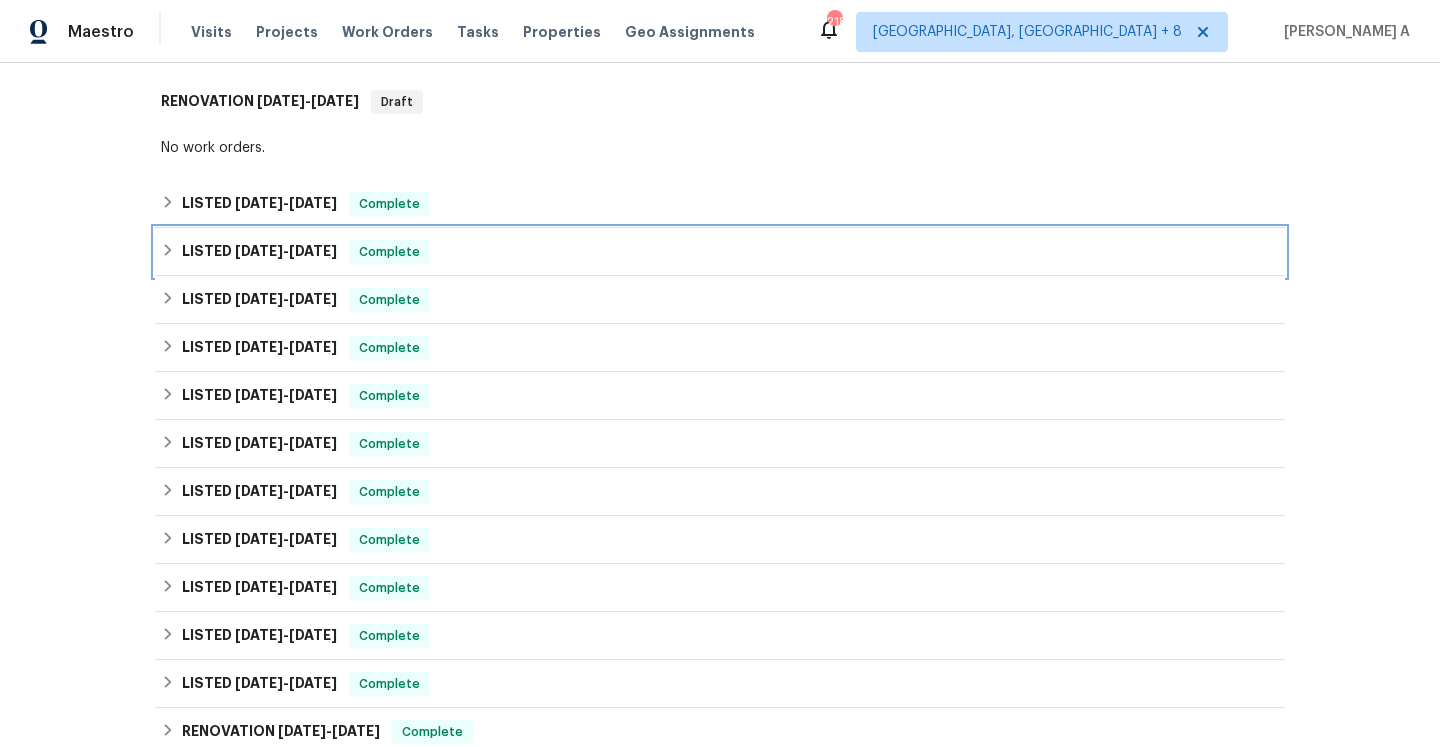 click on "LISTED   5/7/25  -  5/12/25 Complete" at bounding box center [720, 252] 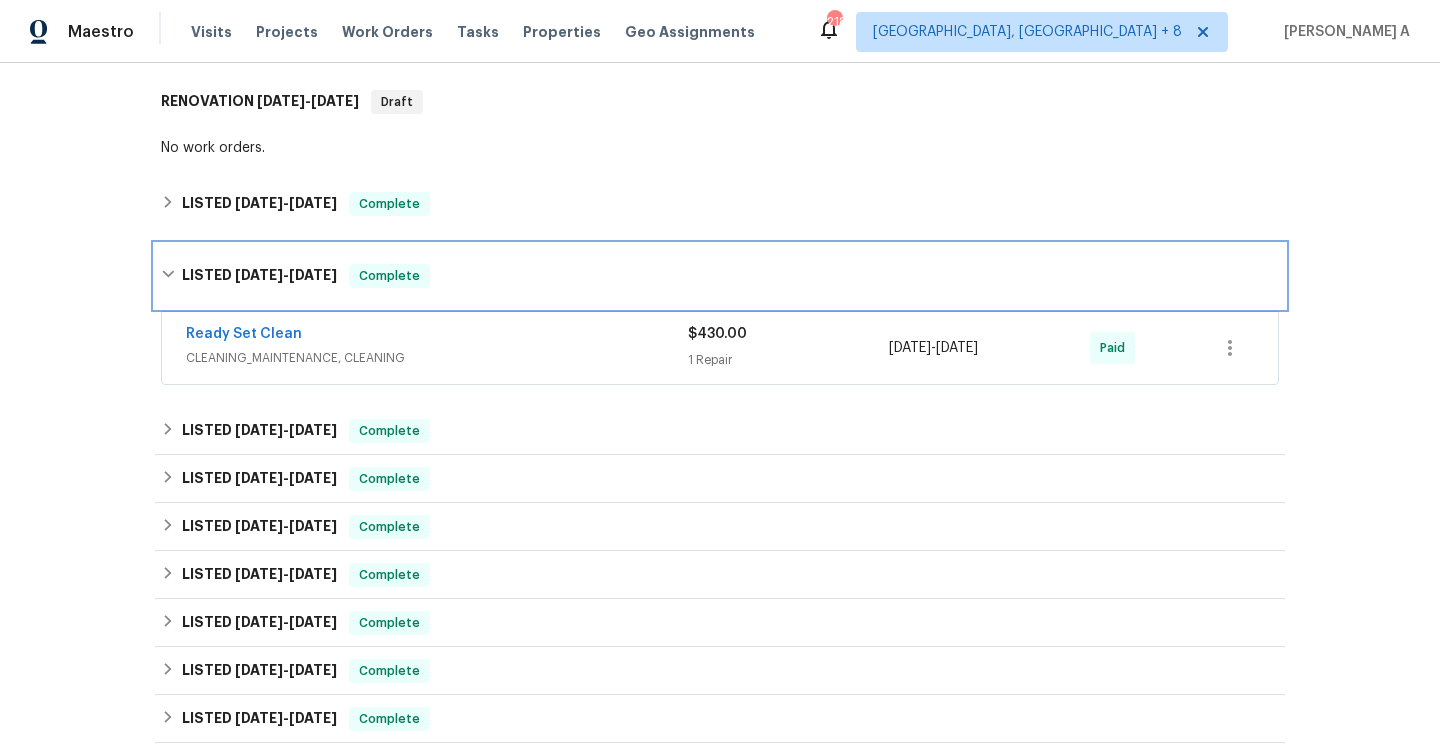 click on "LISTED   5/7/25  -  5/12/25 Complete" at bounding box center [720, 276] 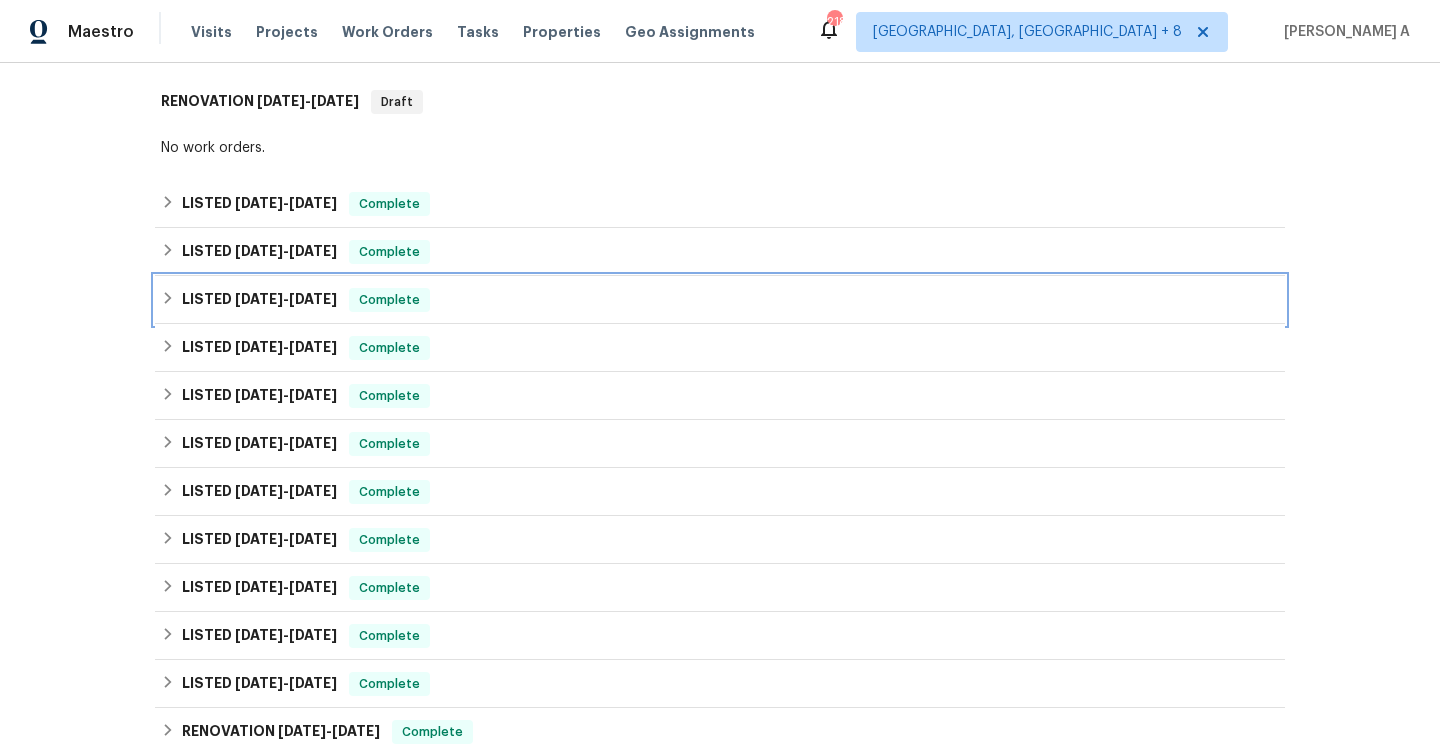 click on "LISTED   4/28/25  -  5/6/25 Complete" at bounding box center (720, 300) 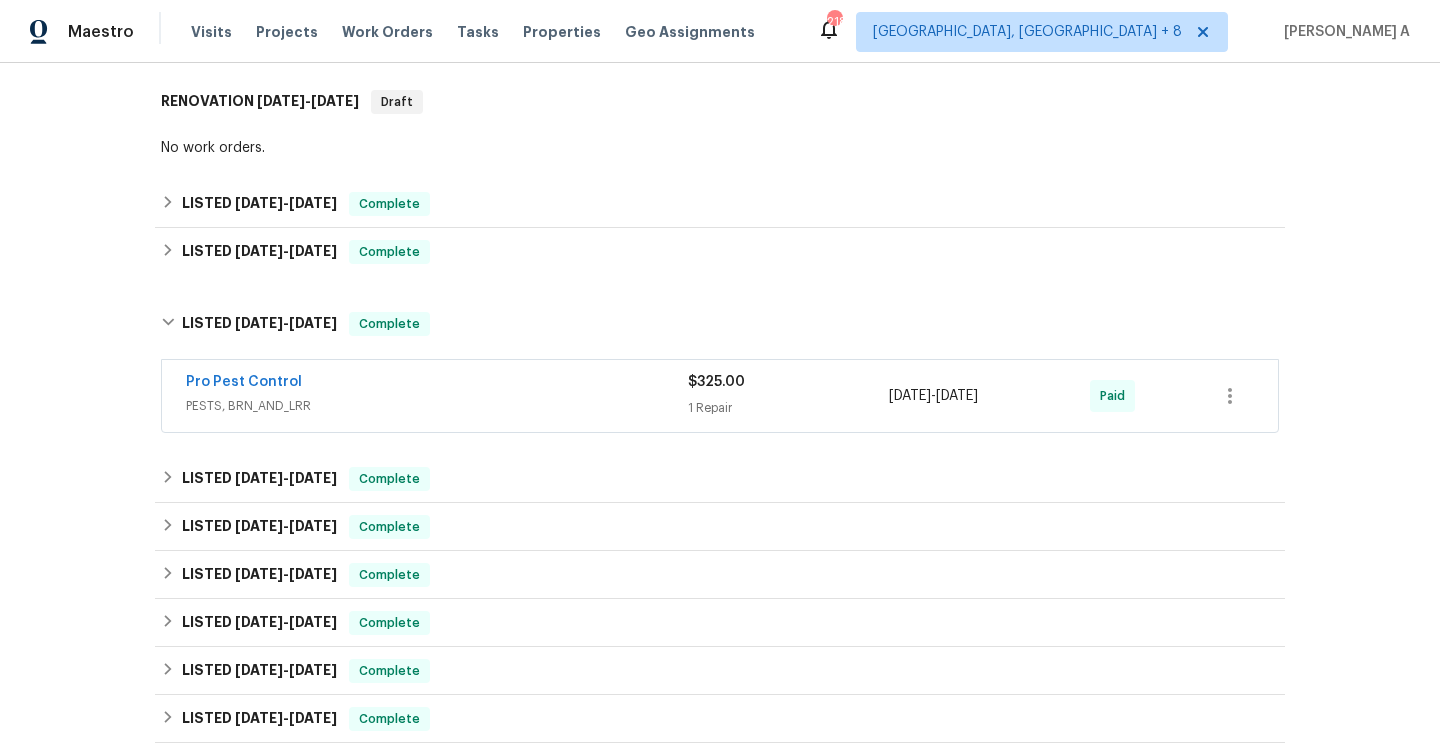 click on "PESTS, BRN_AND_LRR" at bounding box center [437, 406] 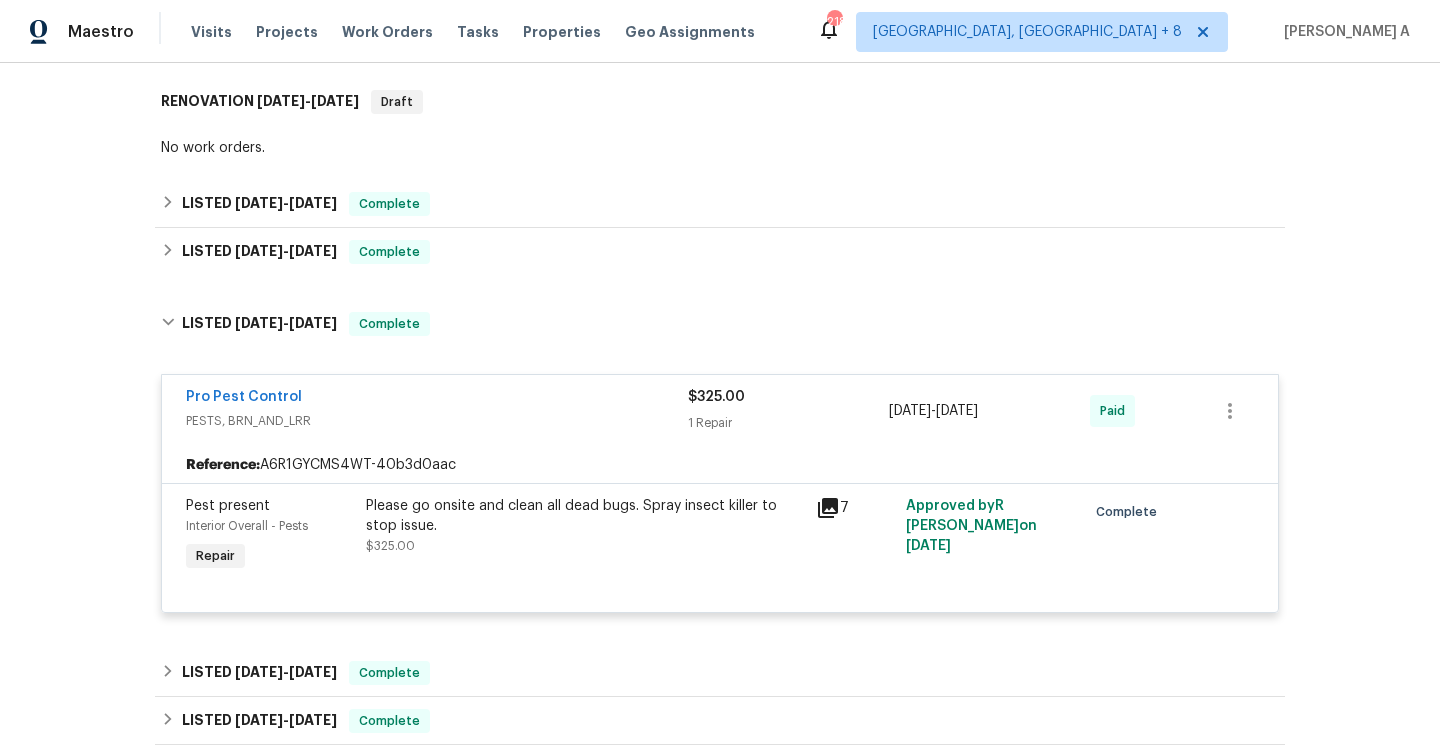 click on "Pro Pest Control" at bounding box center (437, 399) 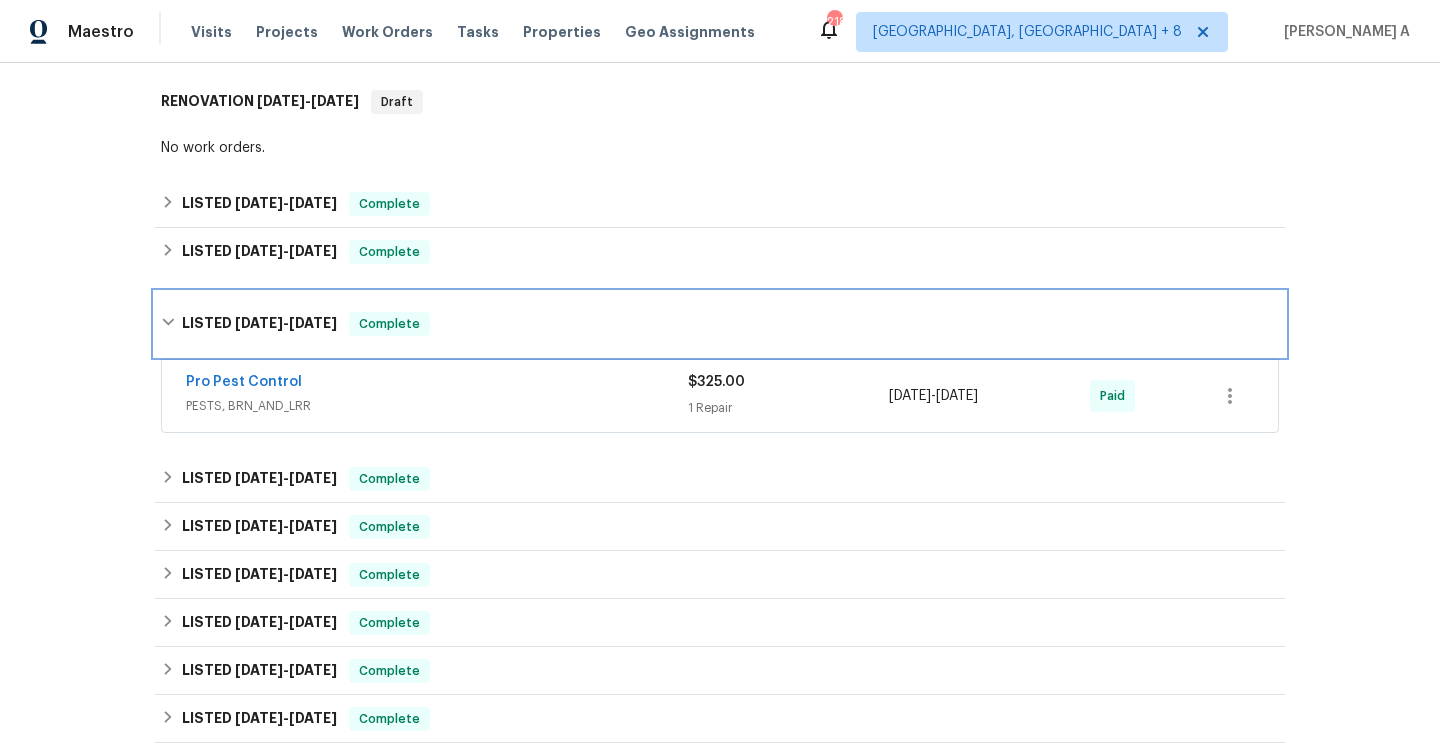 click on "LISTED   4/28/25  -  5/6/25 Complete" at bounding box center [720, 324] 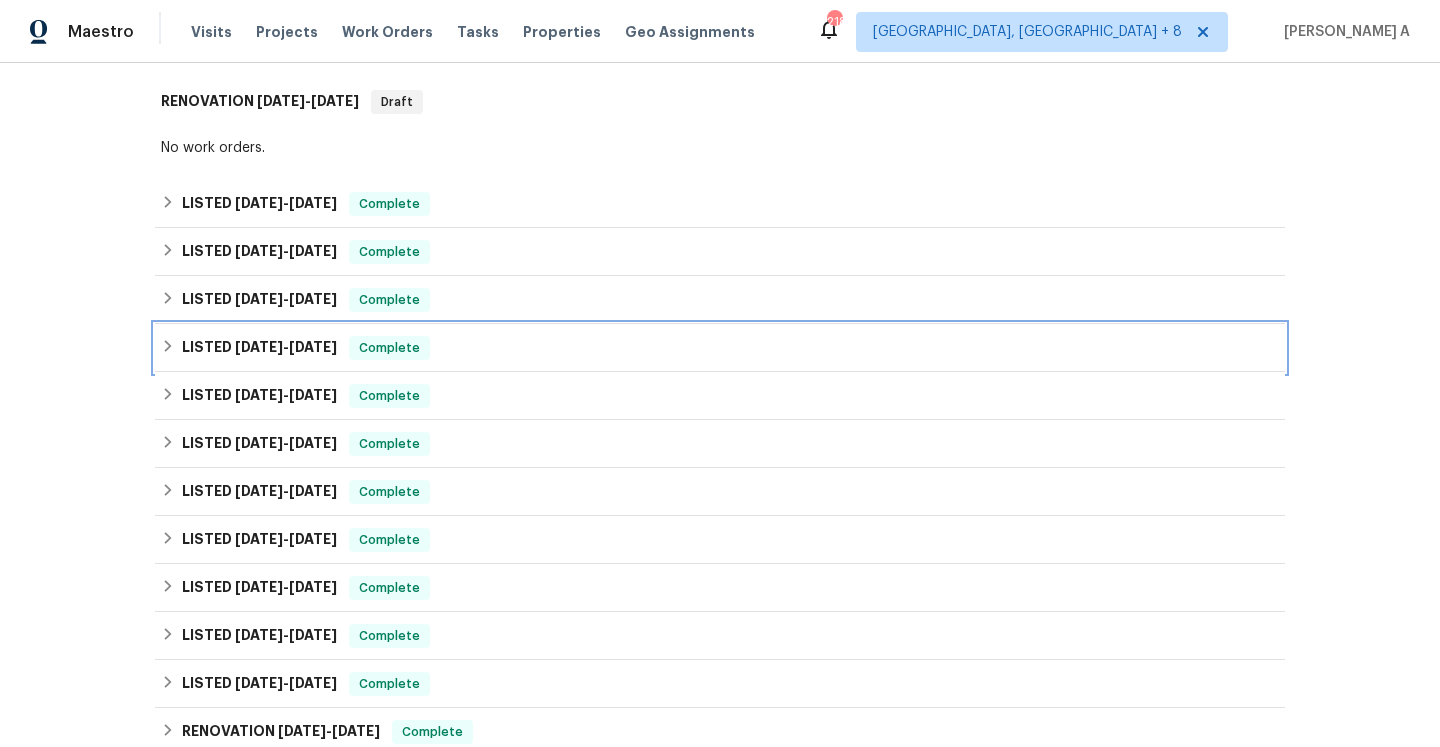 click on "LISTED   4/7/25  -  4/25/25 Complete" at bounding box center (720, 348) 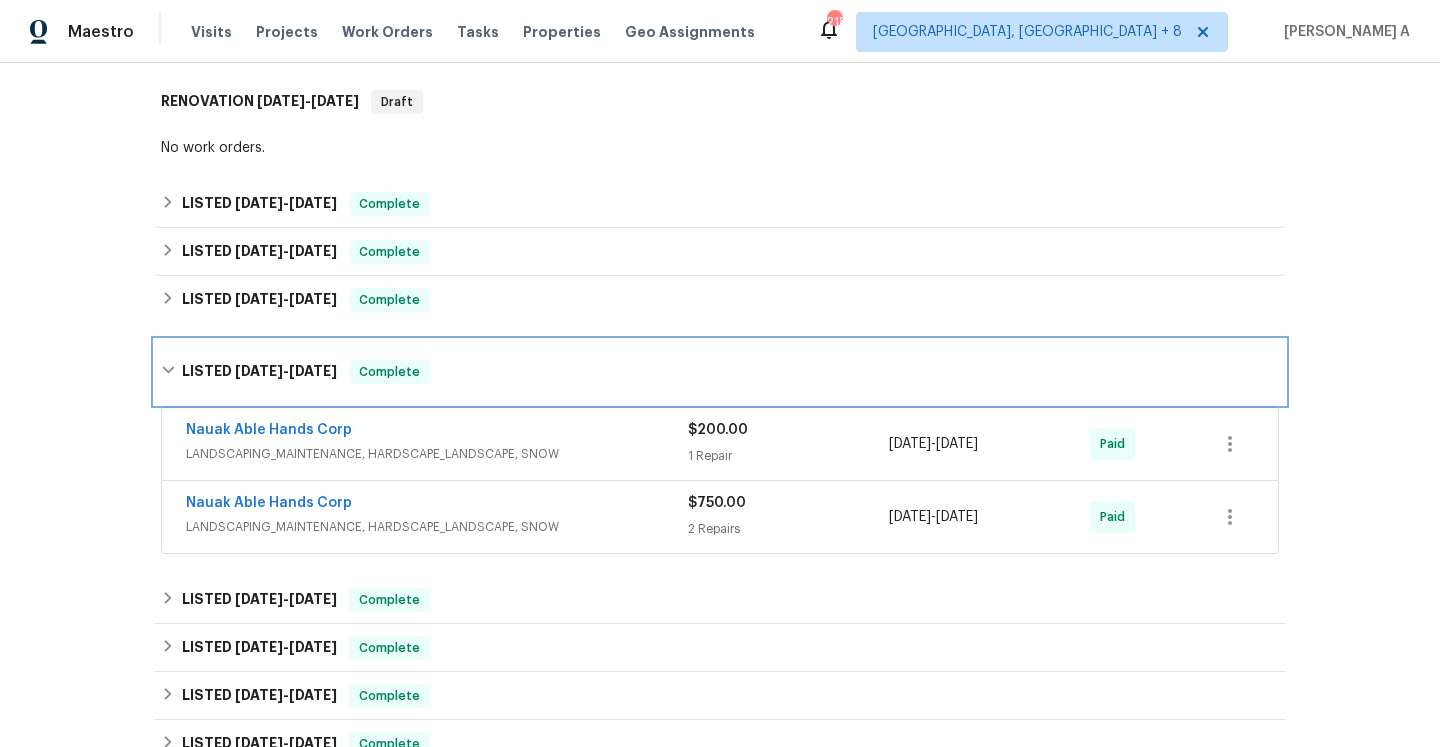 click on "LISTED   4/7/25  -  4/25/25 Complete" at bounding box center [720, 372] 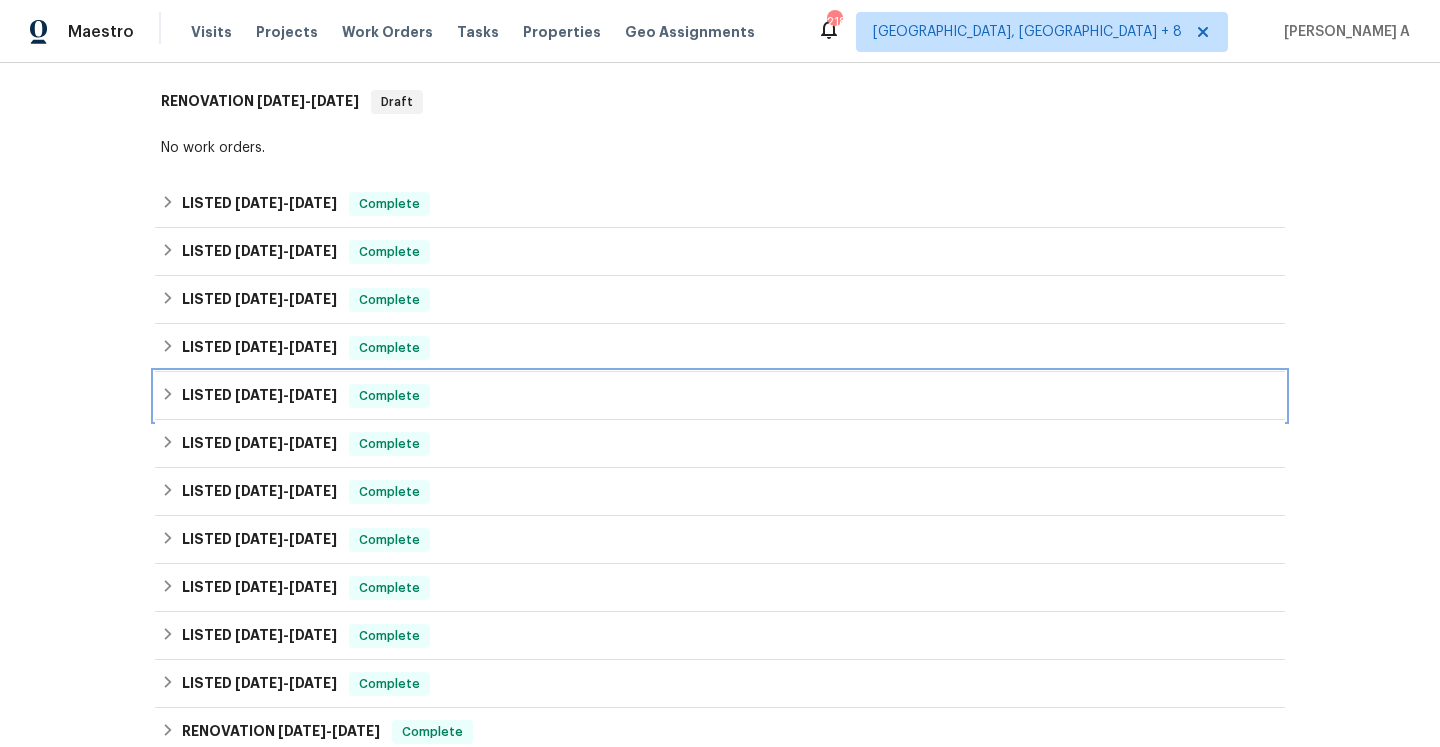 click on "LISTED   2/3/25  -  2/12/25 Complete" at bounding box center (720, 396) 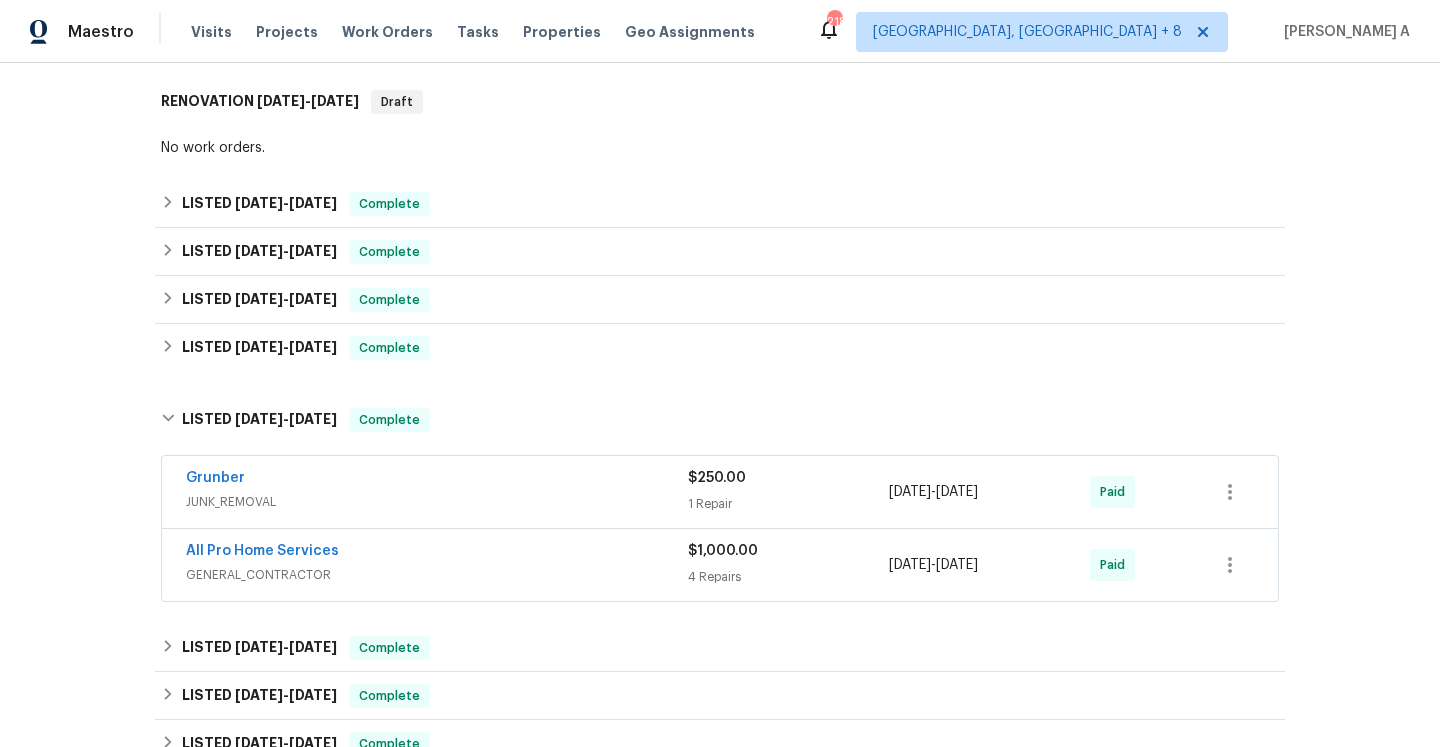 click on "All Pro Home Services" at bounding box center (437, 553) 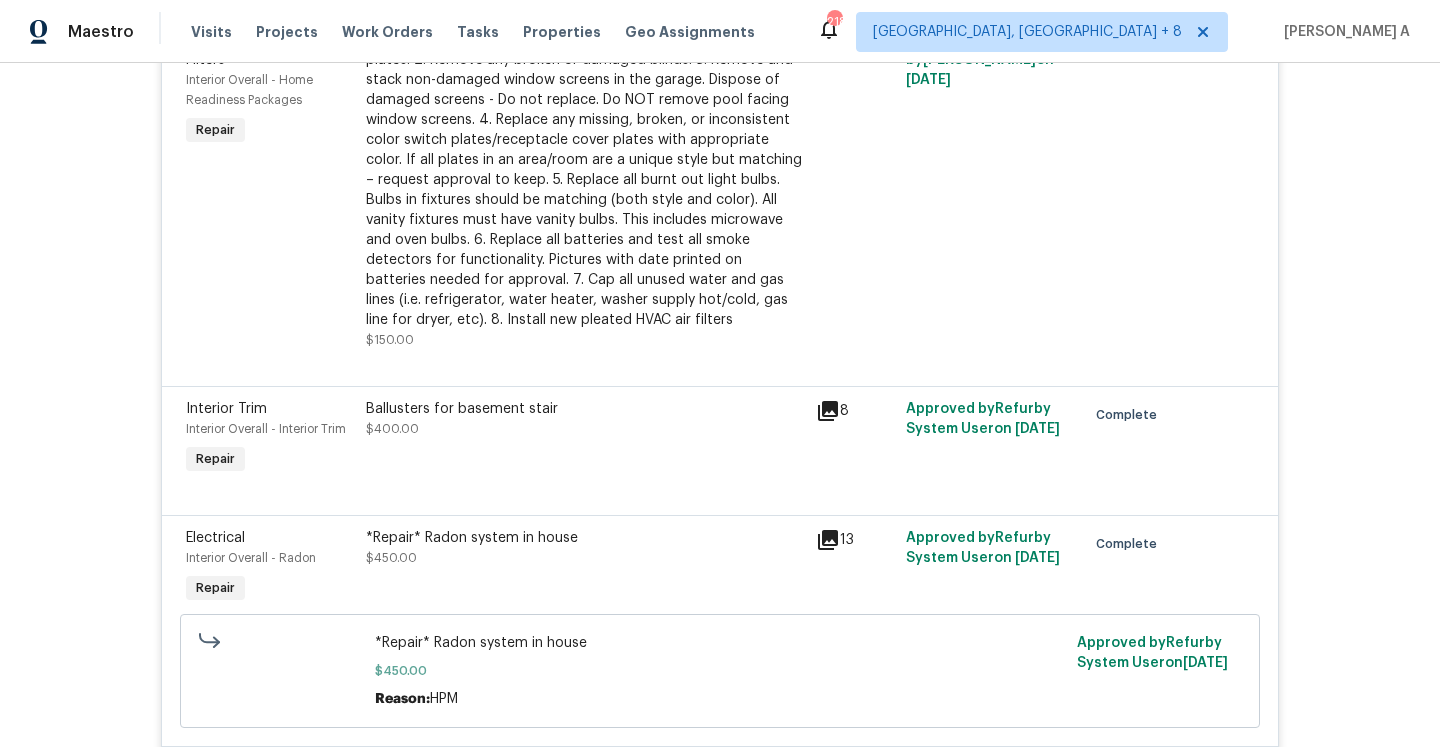 scroll, scrollTop: 608, scrollLeft: 0, axis: vertical 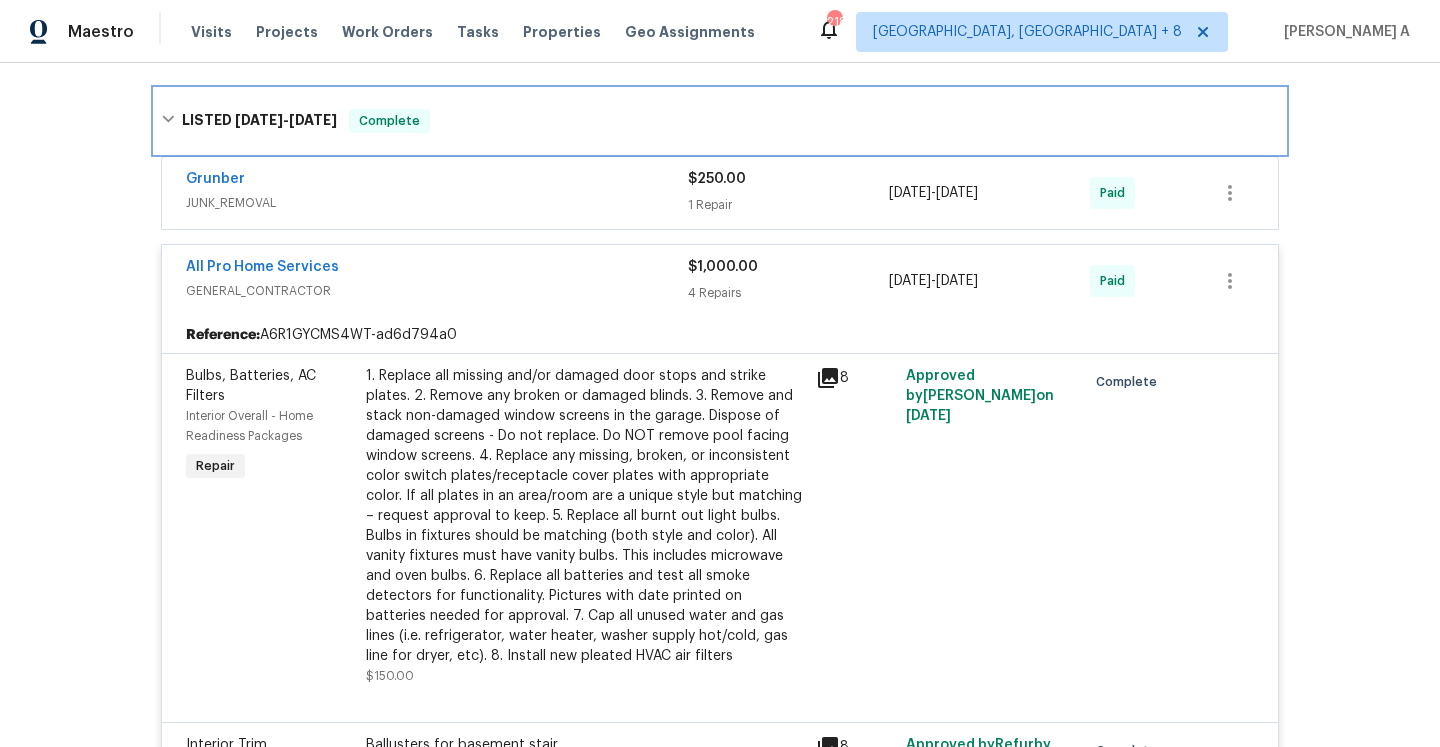 click on "LISTED   2/3/25  -  2/12/25 Complete" at bounding box center [720, 121] 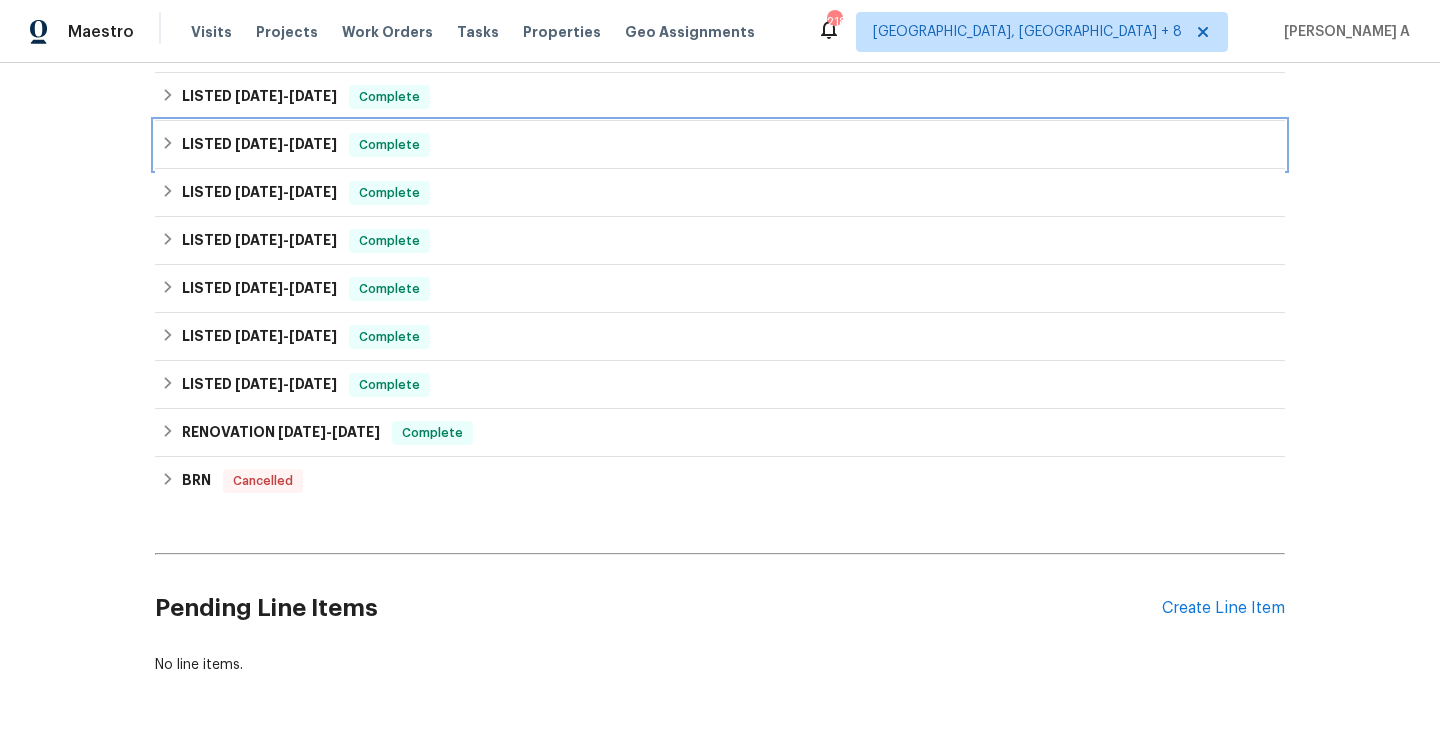 click on "LISTED   11/29/24  -  12/24/24 Complete" at bounding box center [720, 145] 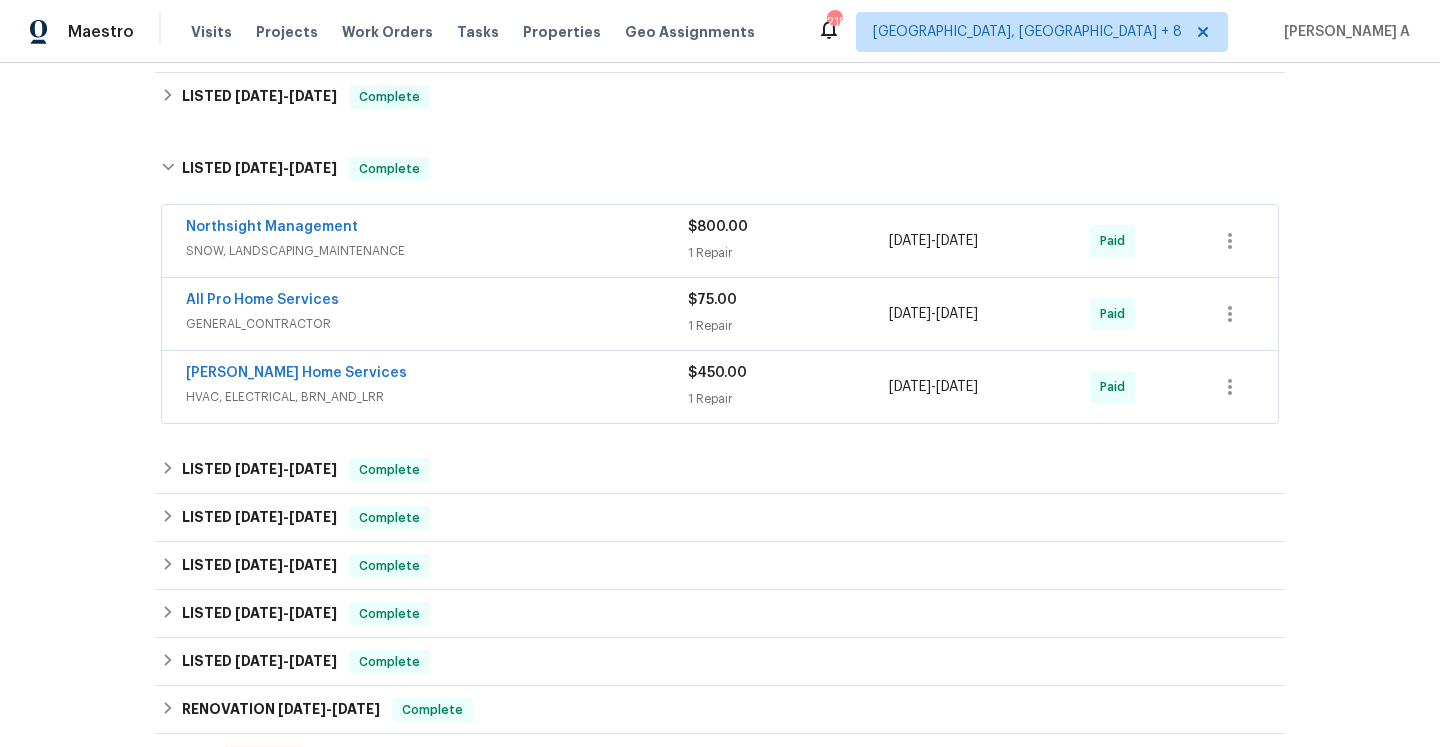 click on "All Pro Home Services" at bounding box center [437, 302] 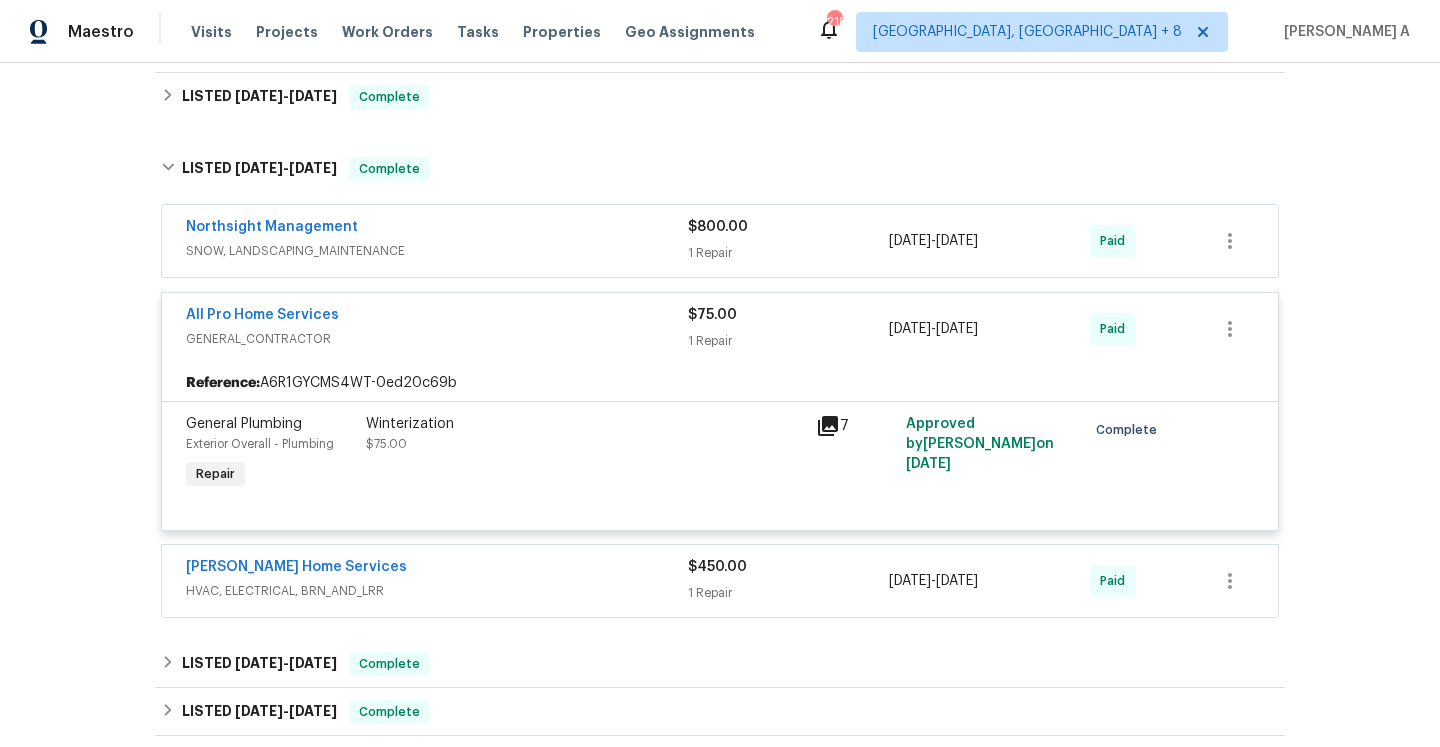 click on "GENERAL_CONTRACTOR" at bounding box center [437, 339] 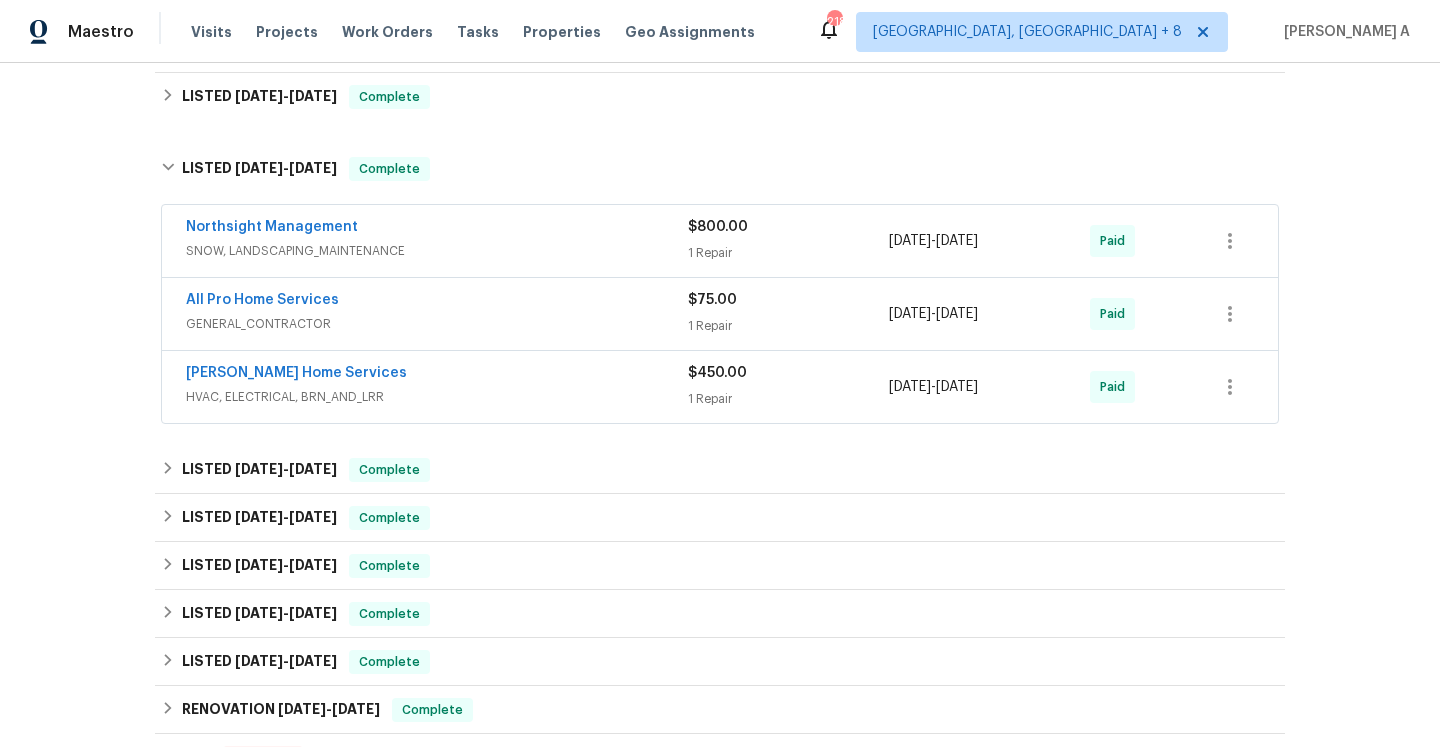 click on "Northsight Management SNOW, LANDSCAPING_MAINTENANCE $800.00 1 Repair 12/10/2024  -  12/13/2024 Paid" at bounding box center (720, 241) 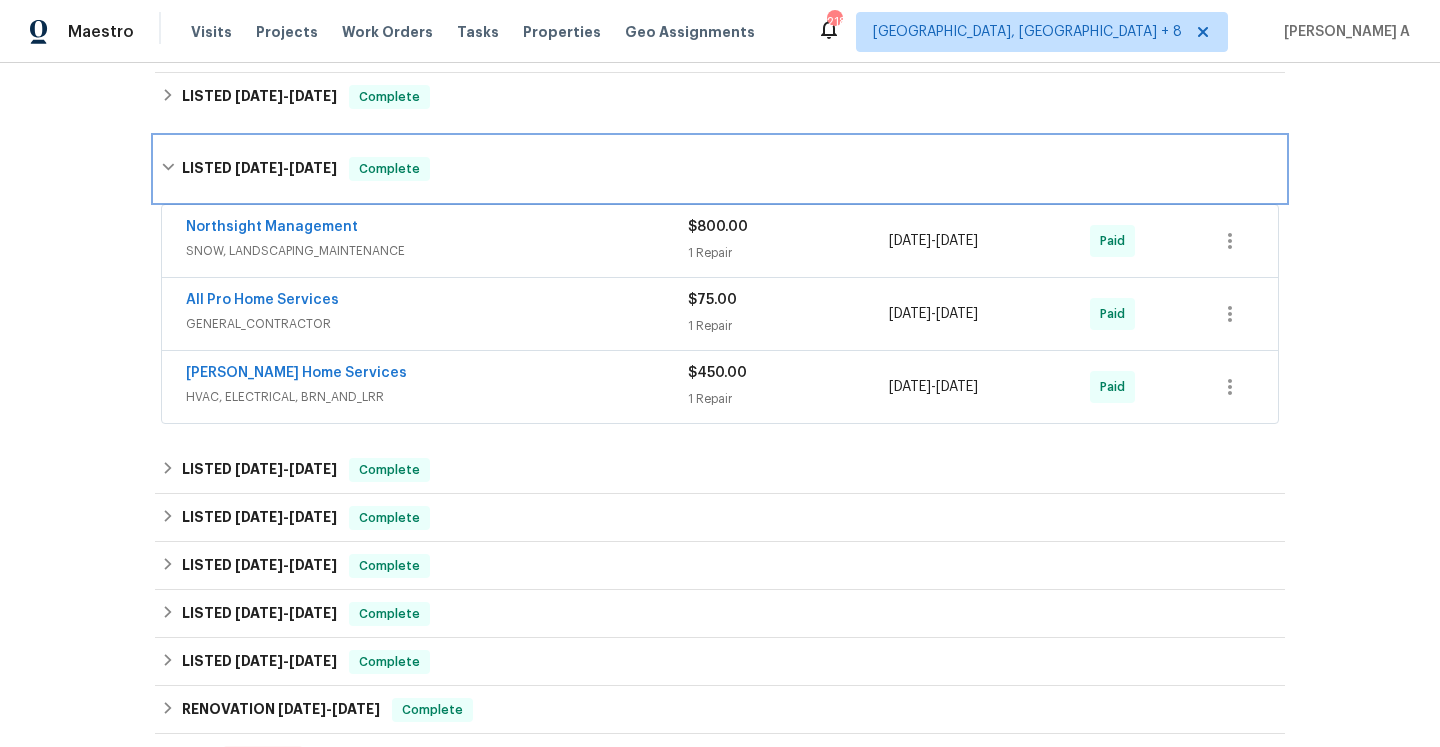 click on "LISTED   11/29/24  -  12/24/24 Complete" at bounding box center (720, 169) 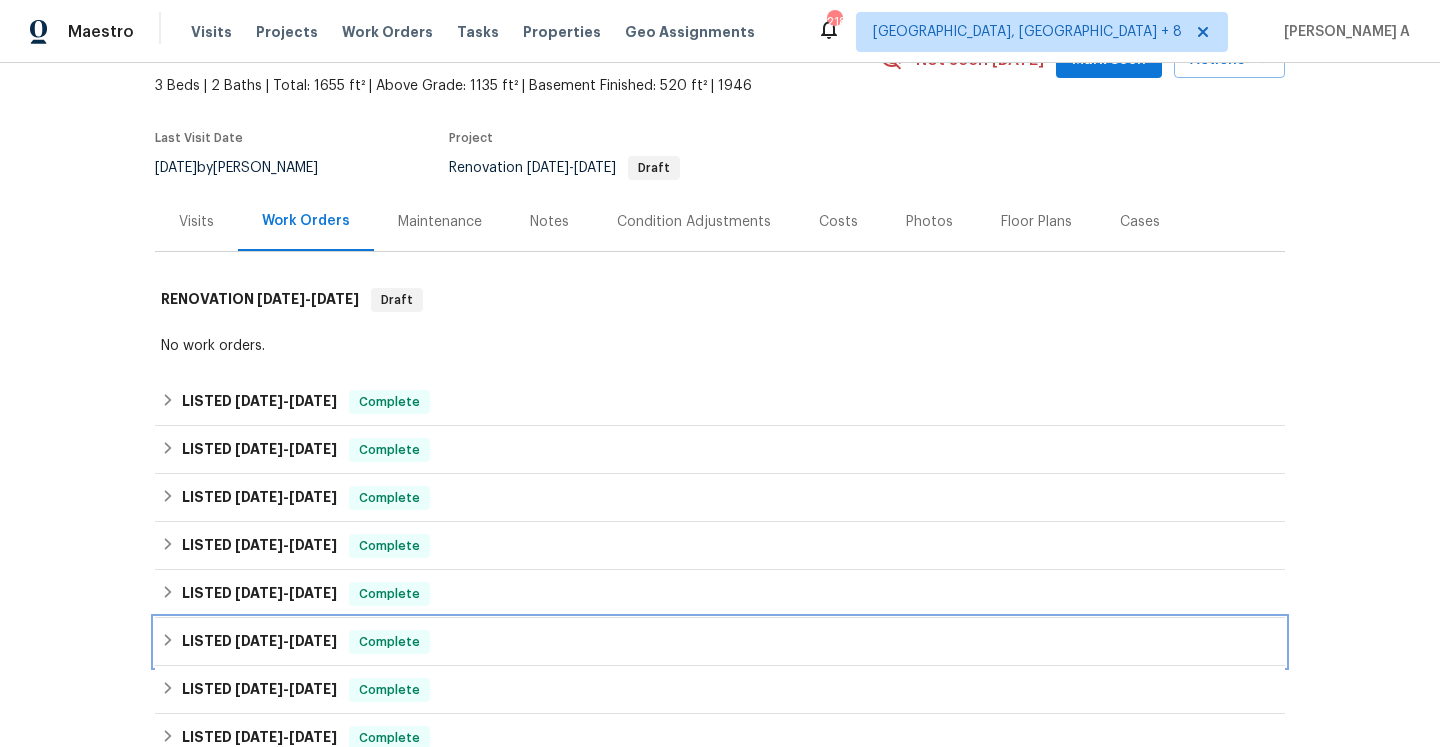 scroll, scrollTop: 64, scrollLeft: 0, axis: vertical 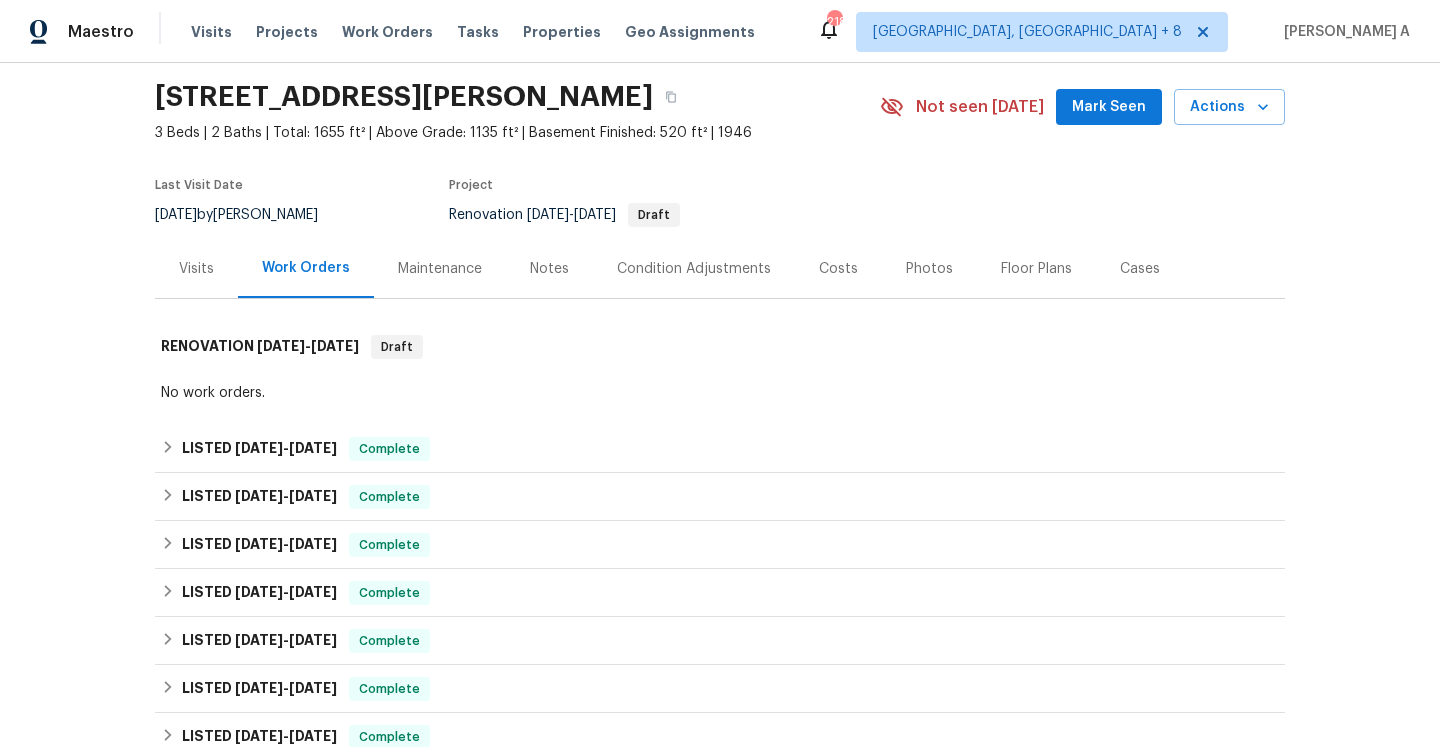click on "Visits" at bounding box center (196, 268) 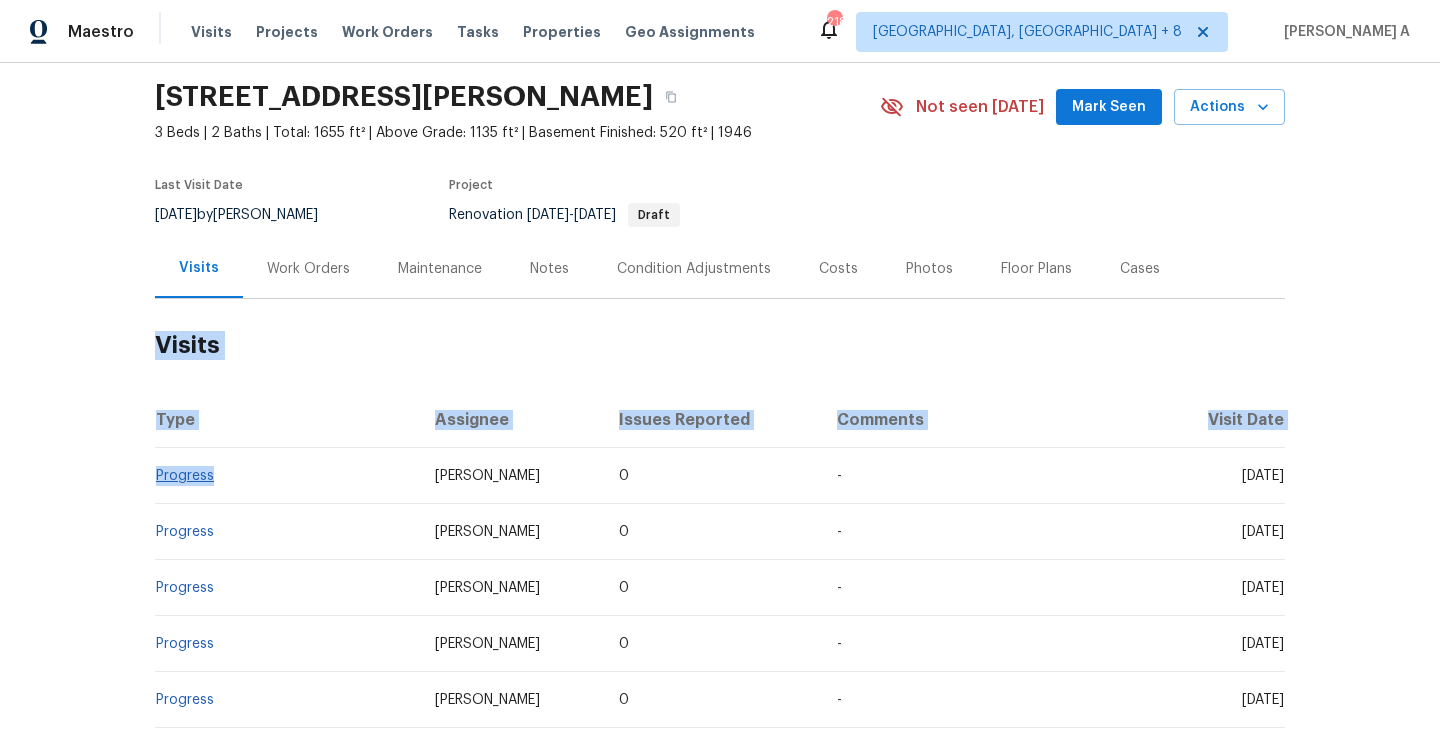 drag, startPoint x: 229, startPoint y: 477, endPoint x: 156, endPoint y: 477, distance: 73 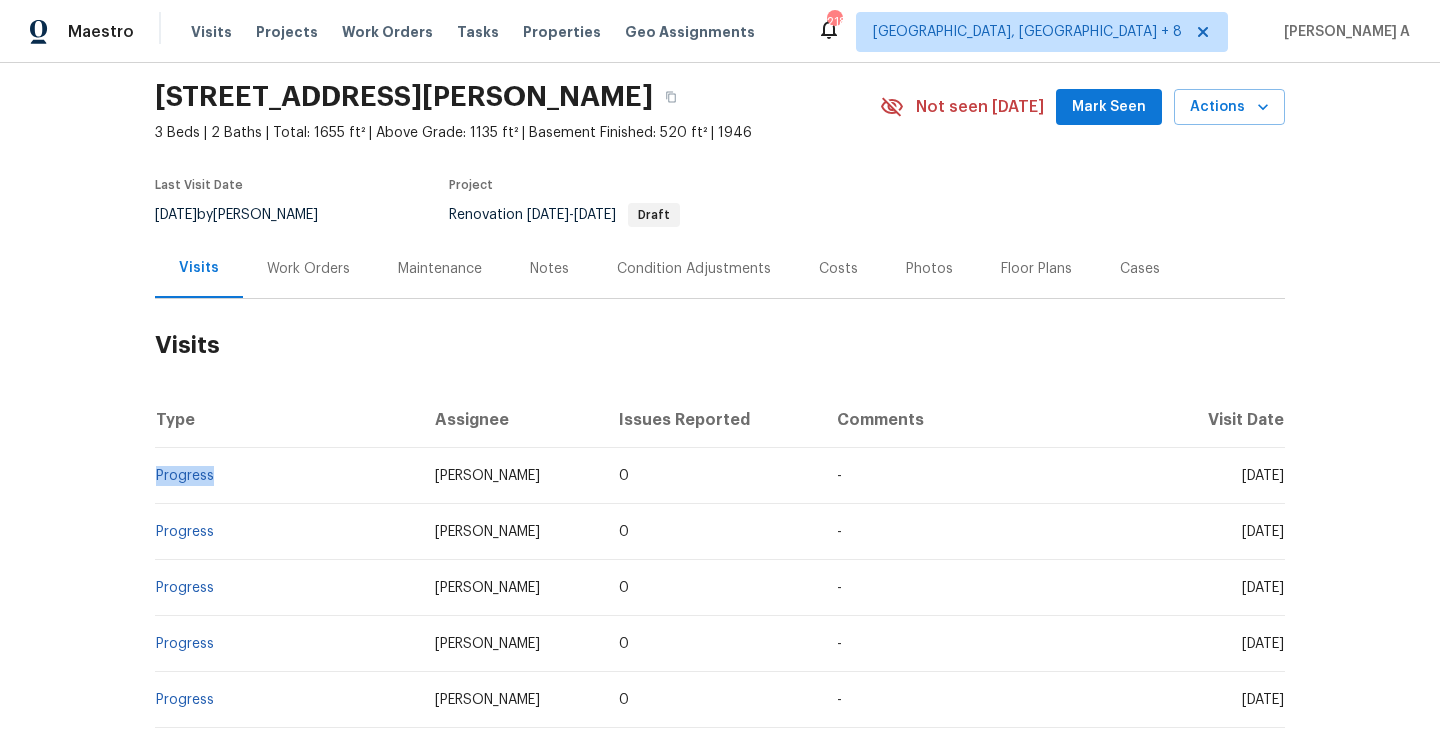 copy on "Progress" 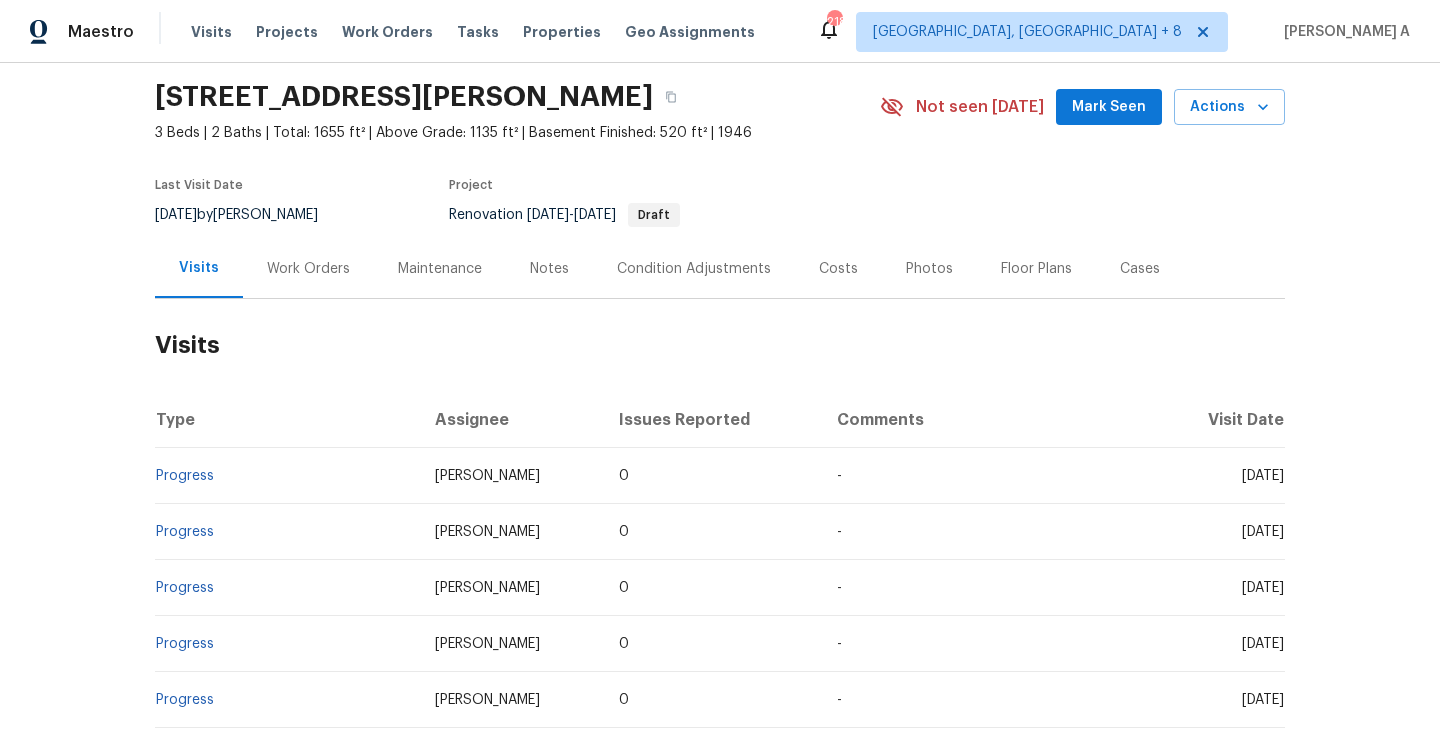 click on "Work Orders" at bounding box center (308, 269) 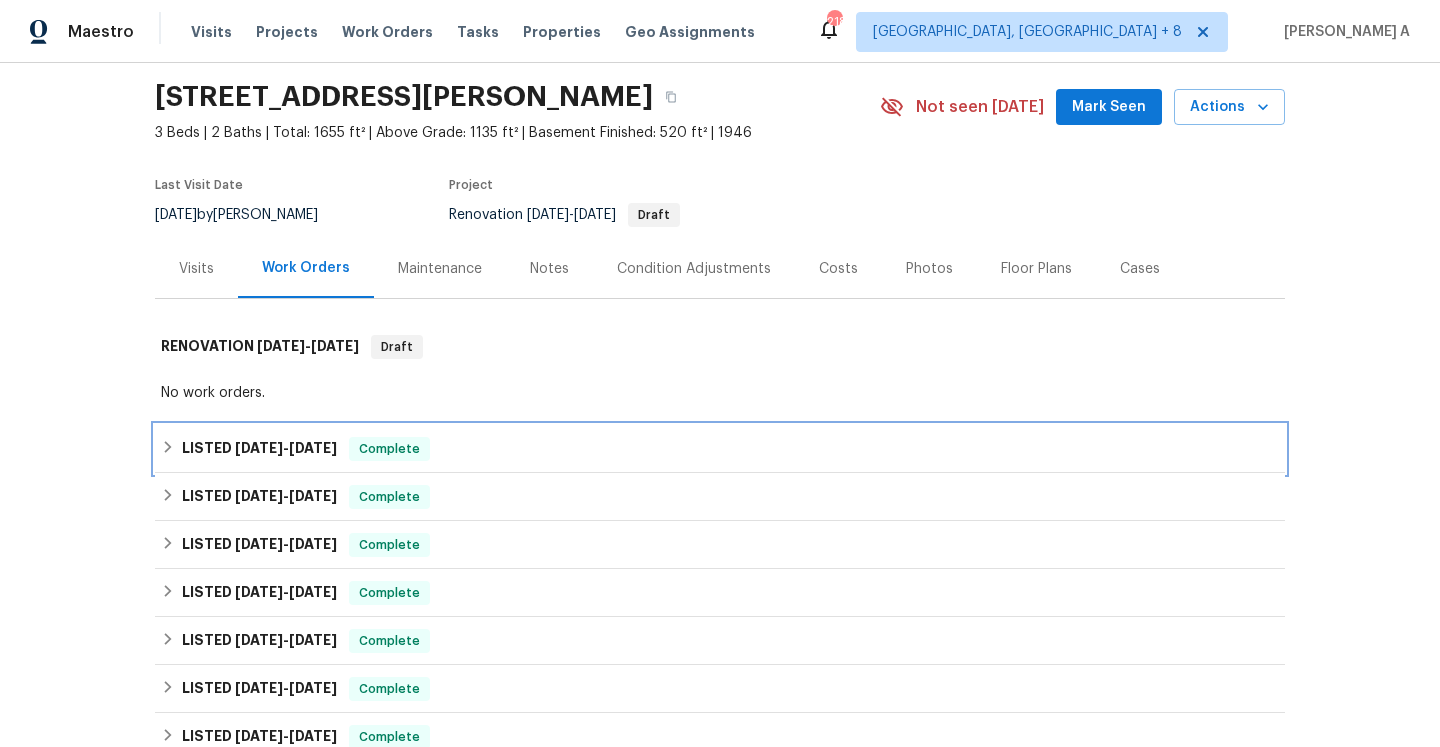 click on "LISTED   5/27/25  -  6/2/25 Complete" at bounding box center [720, 449] 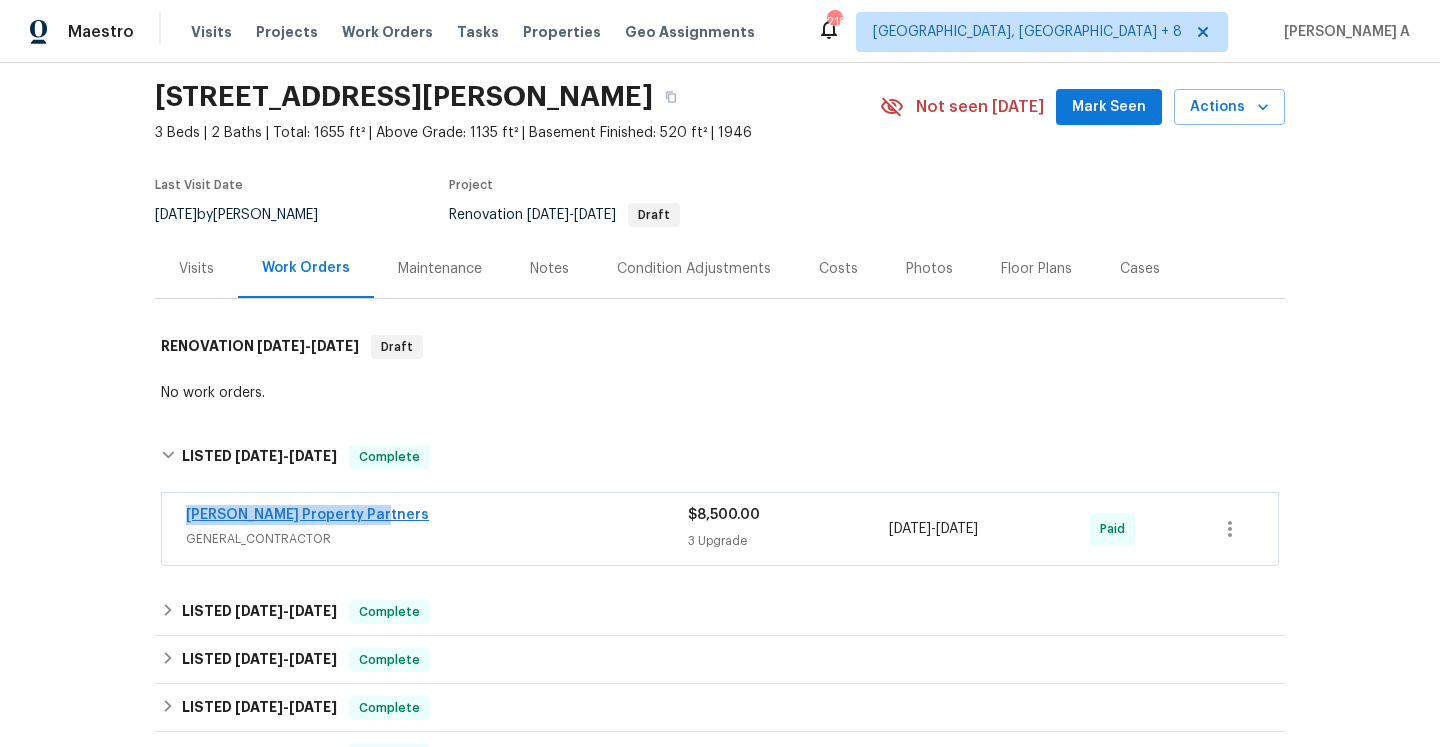 drag, startPoint x: 370, startPoint y: 520, endPoint x: 186, endPoint y: 520, distance: 184 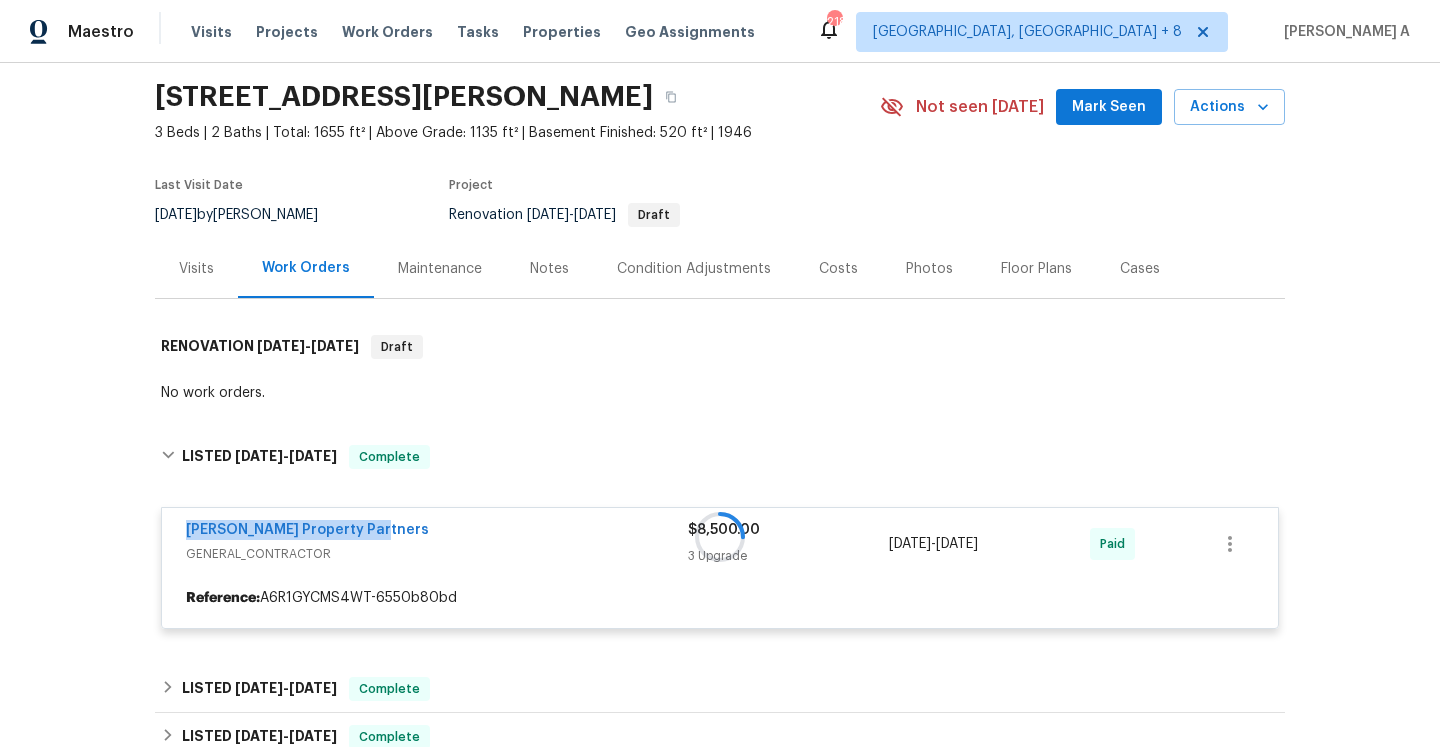 copy on "Portillo Property Partners" 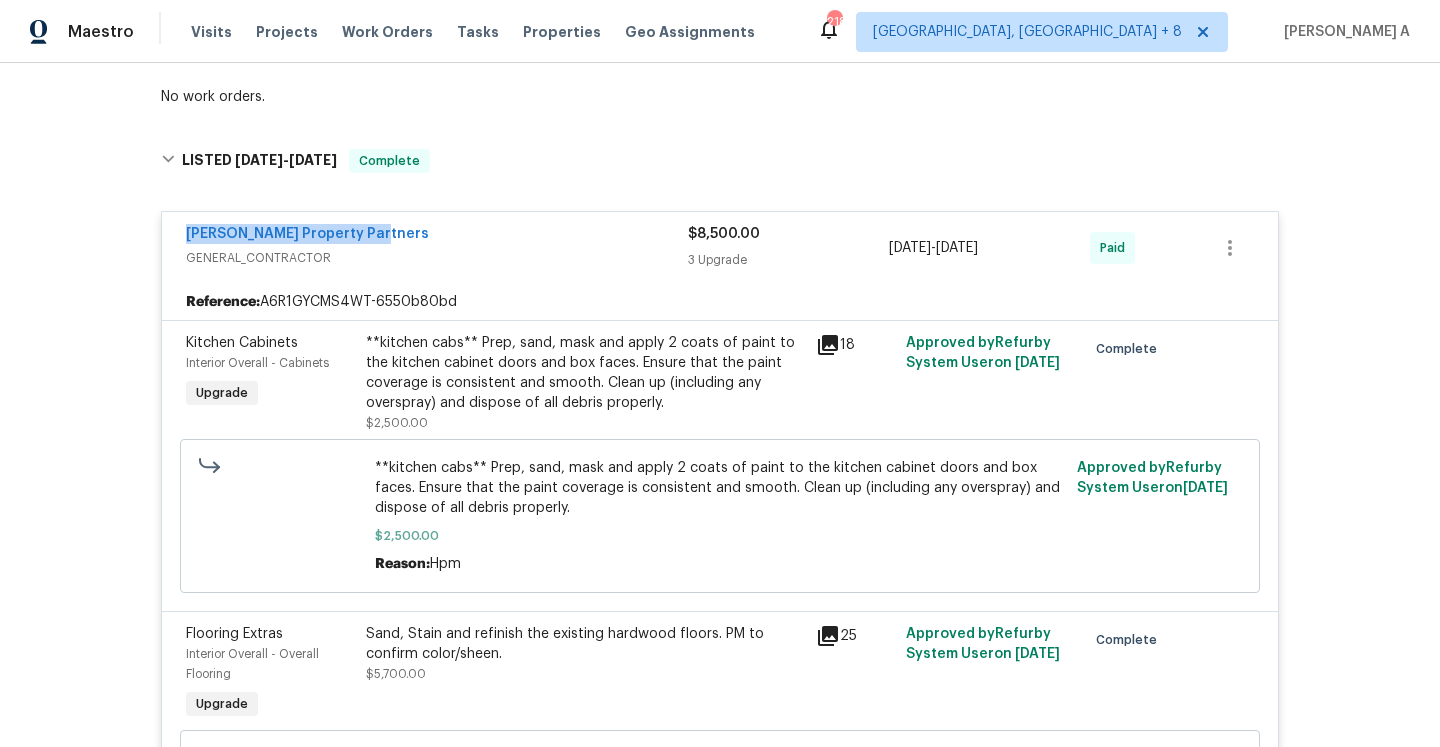 scroll, scrollTop: 111, scrollLeft: 0, axis: vertical 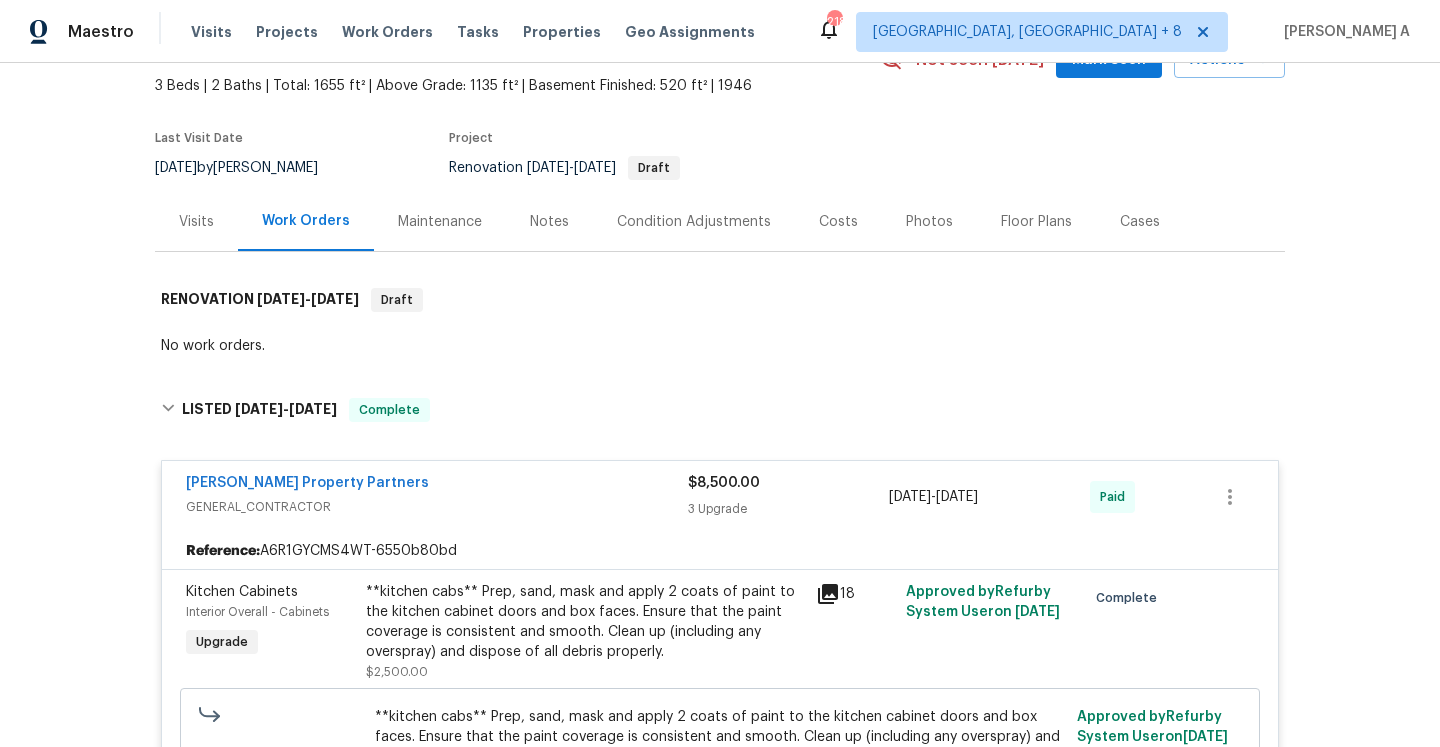 click on "Visits" at bounding box center (196, 222) 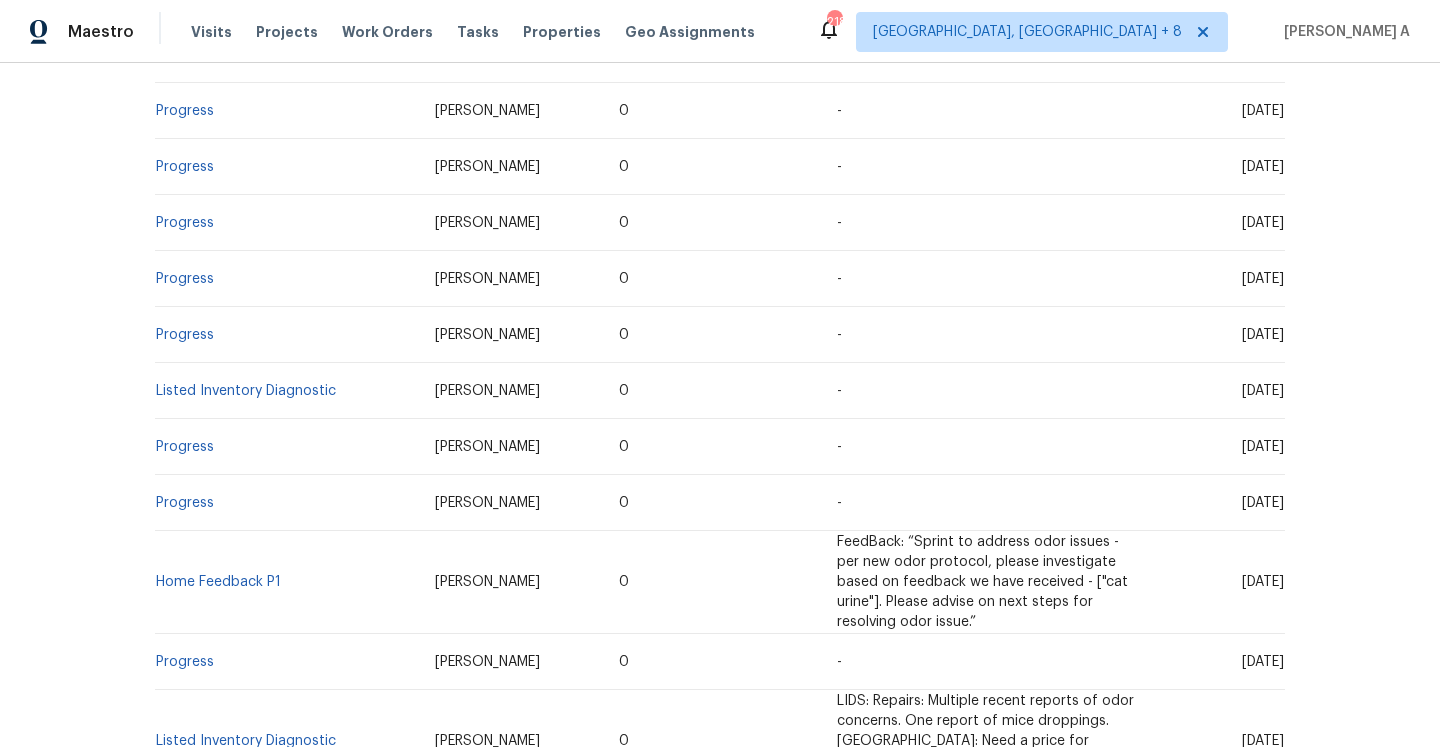 scroll, scrollTop: 747, scrollLeft: 0, axis: vertical 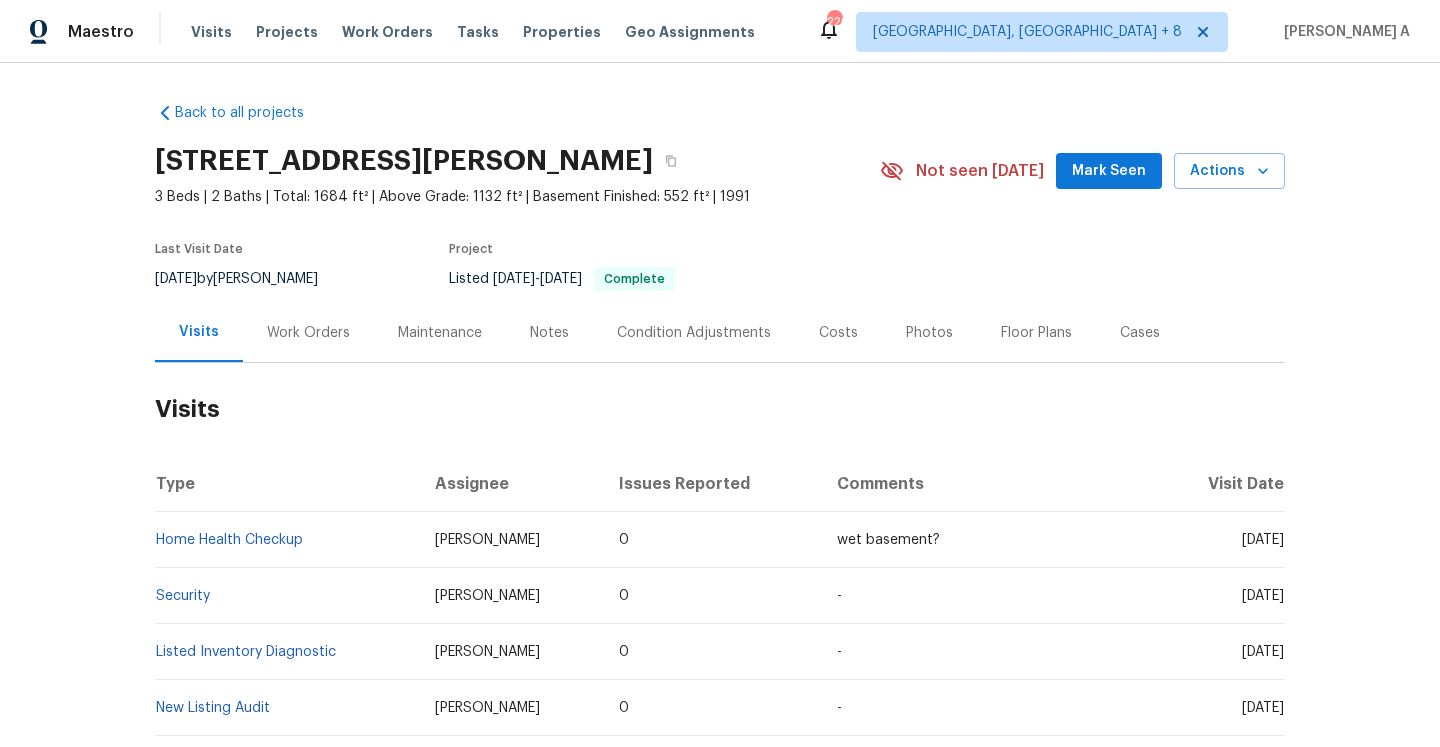 click on "Work Orders" at bounding box center (308, 332) 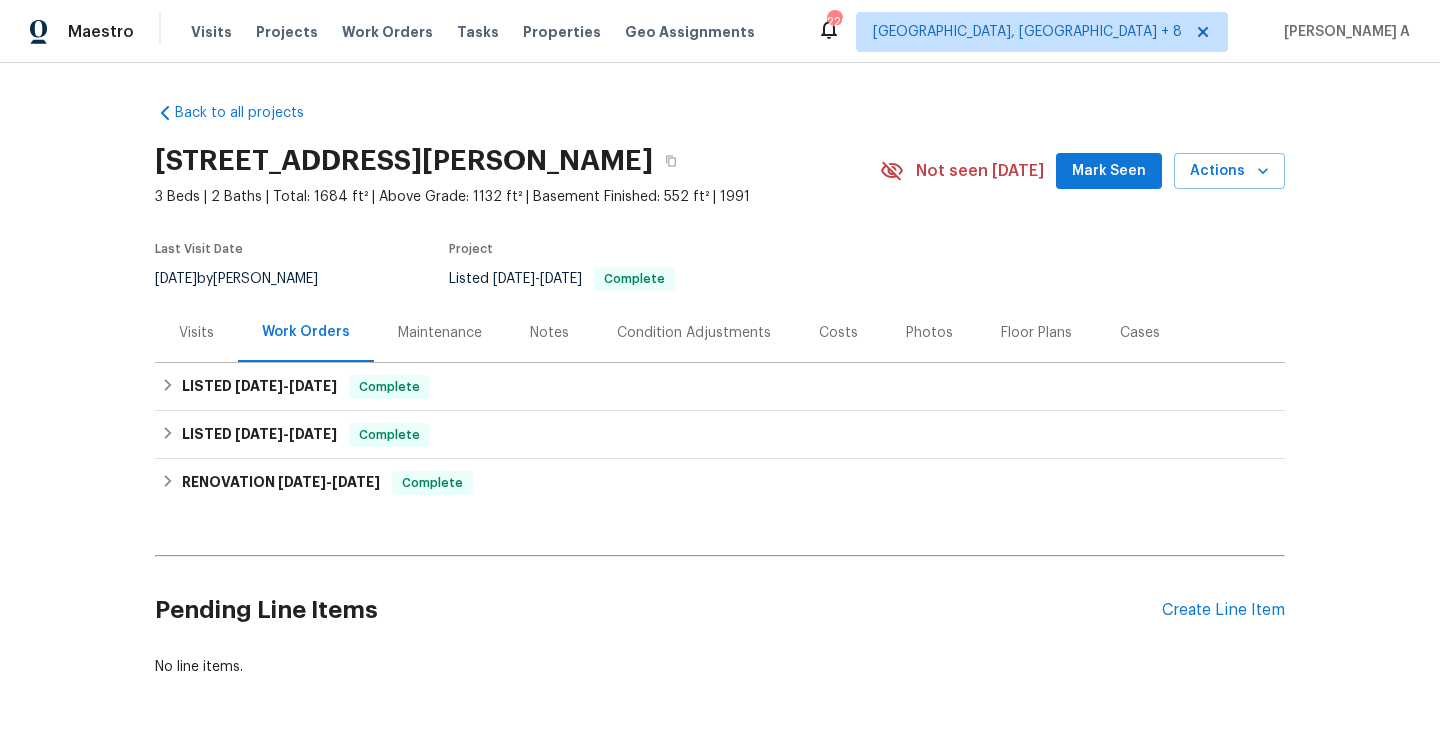 click on "Visits" at bounding box center [196, 333] 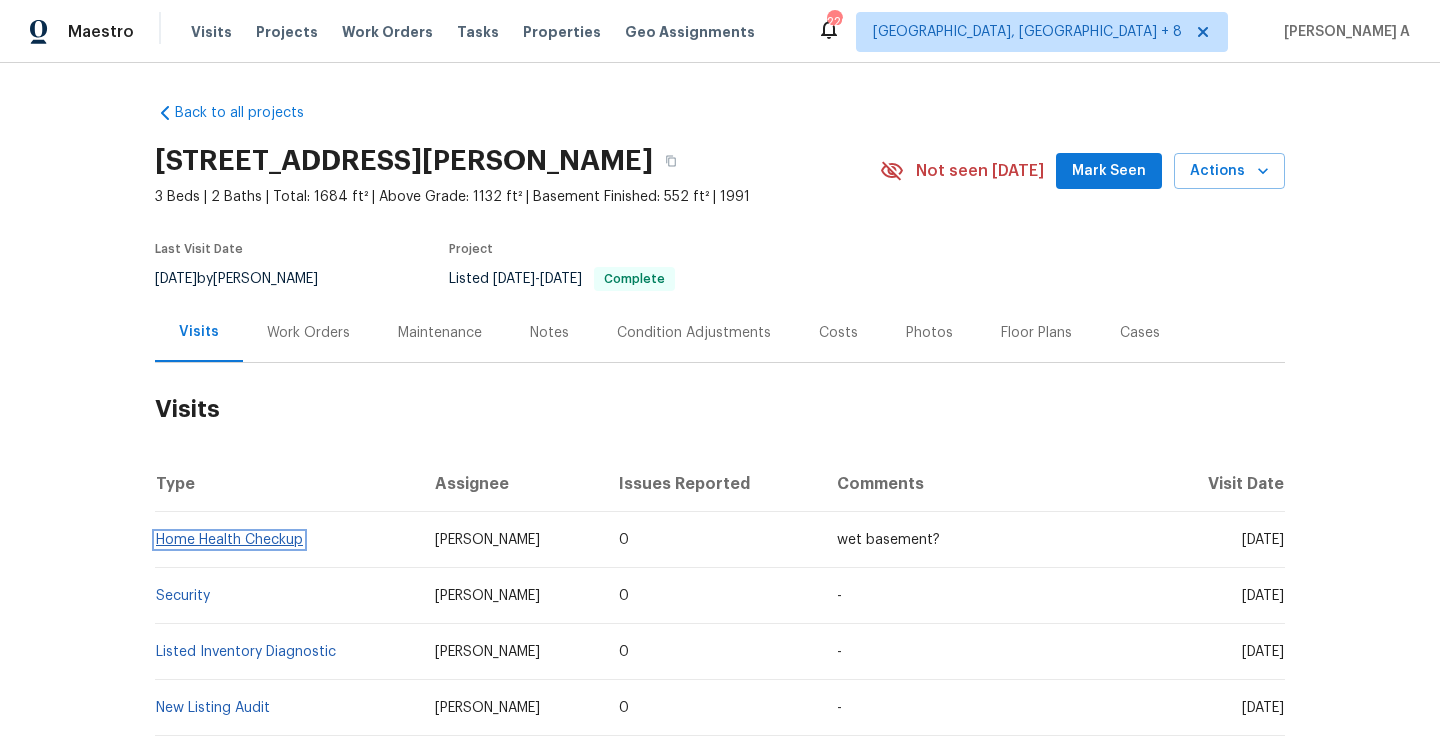 click on "Home Health Checkup" at bounding box center [229, 540] 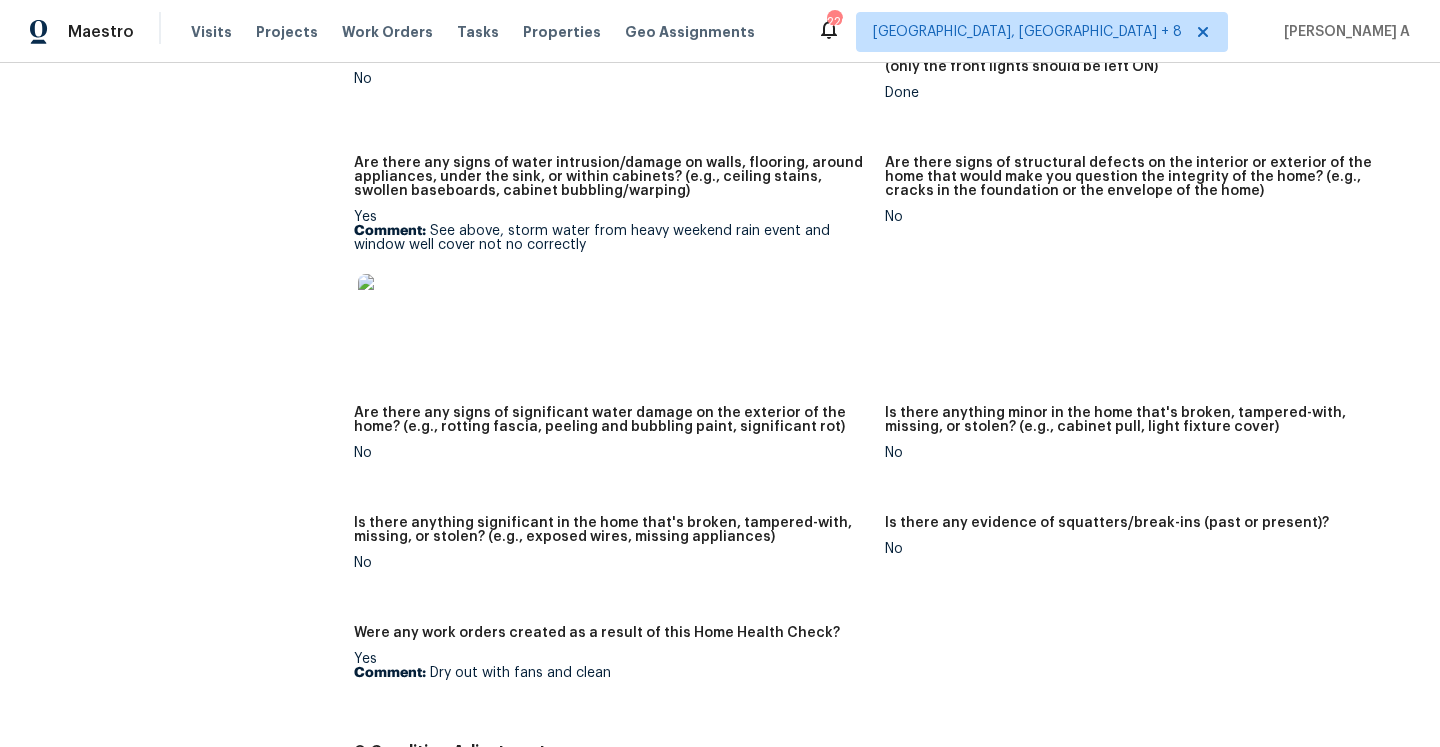 scroll, scrollTop: 1278, scrollLeft: 0, axis: vertical 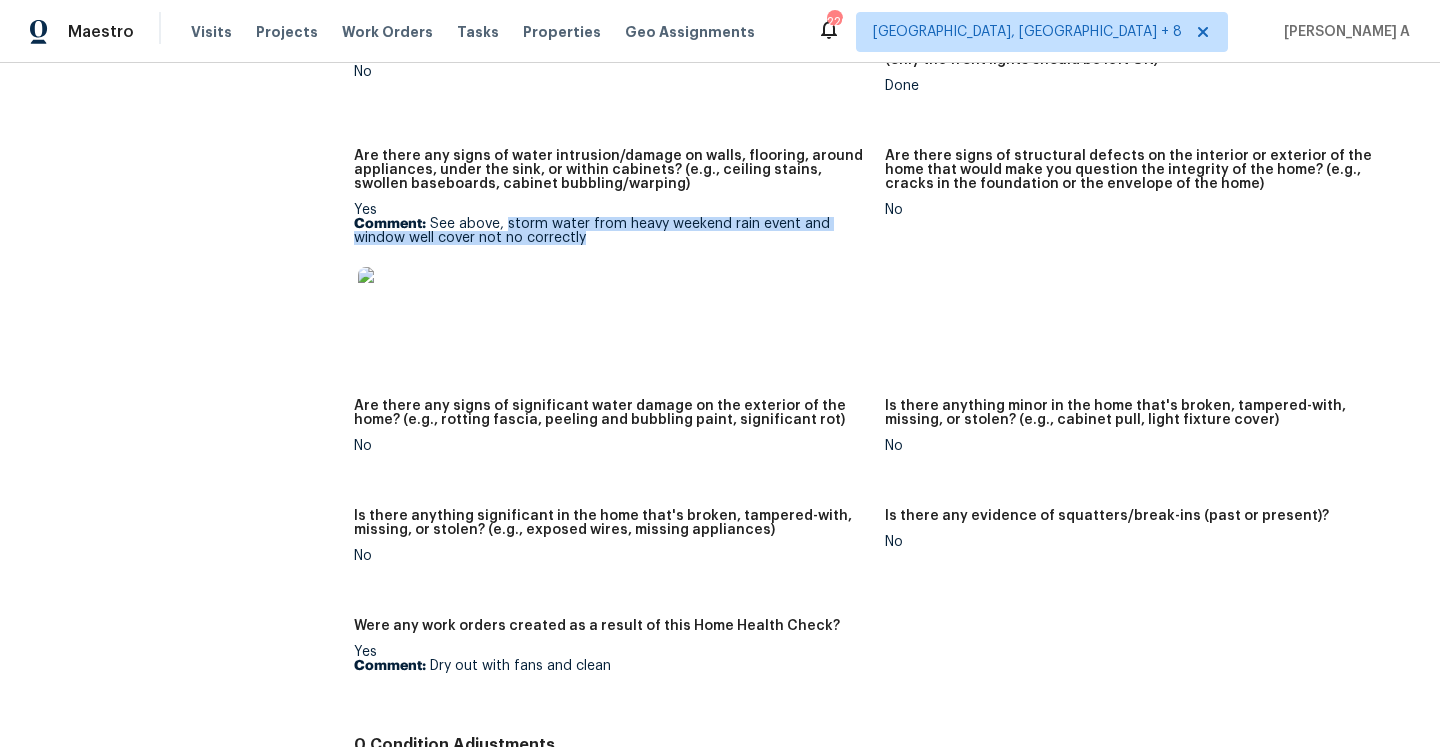 drag, startPoint x: 505, startPoint y: 209, endPoint x: 641, endPoint y: 220, distance: 136.44412 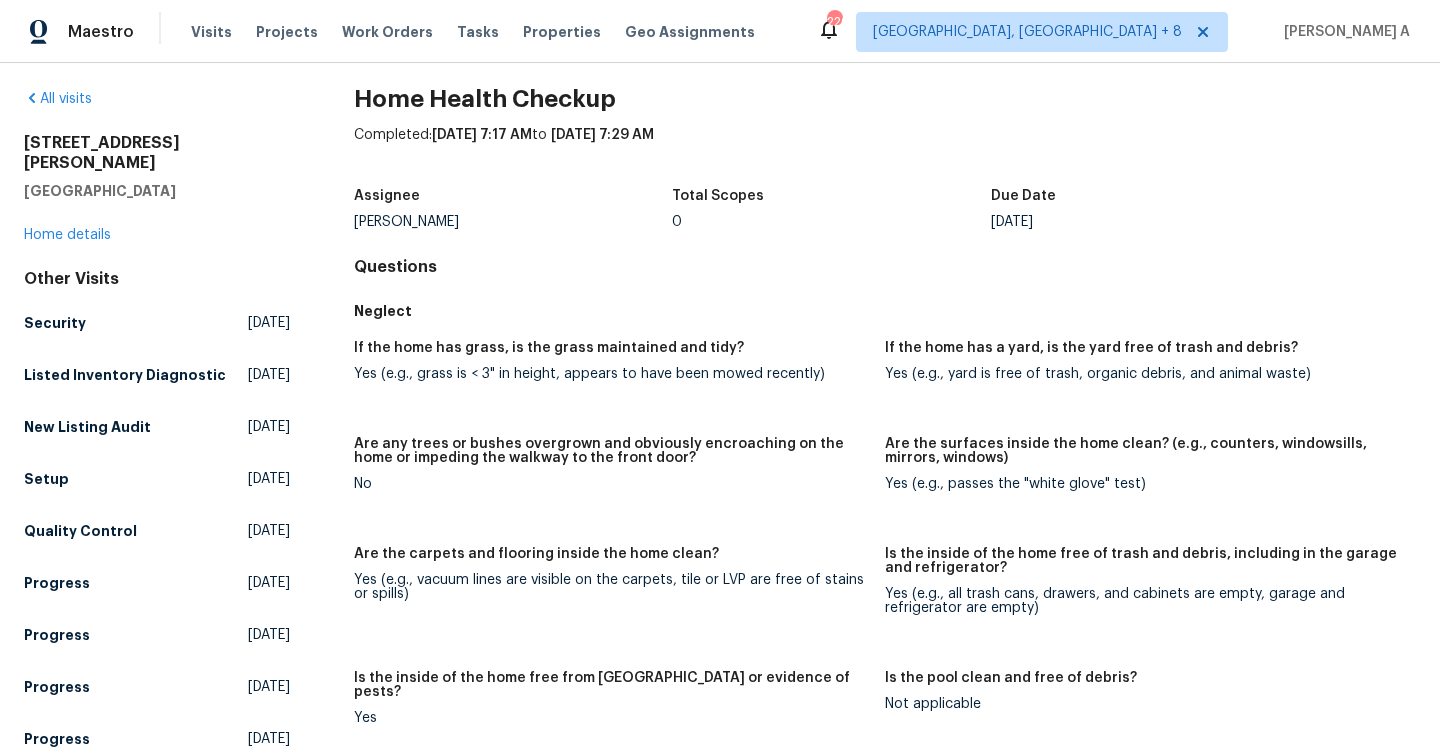 scroll, scrollTop: 0, scrollLeft: 0, axis: both 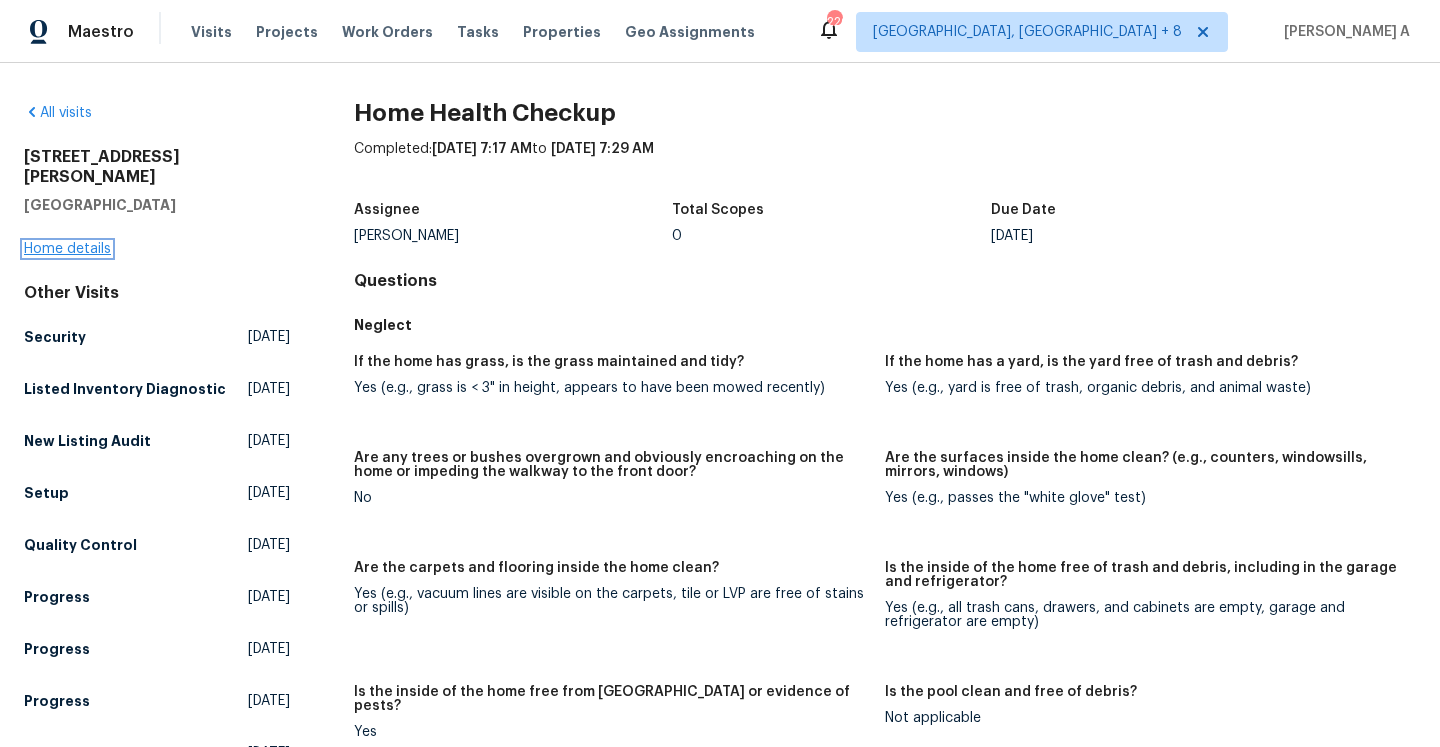click on "Home details" at bounding box center (67, 249) 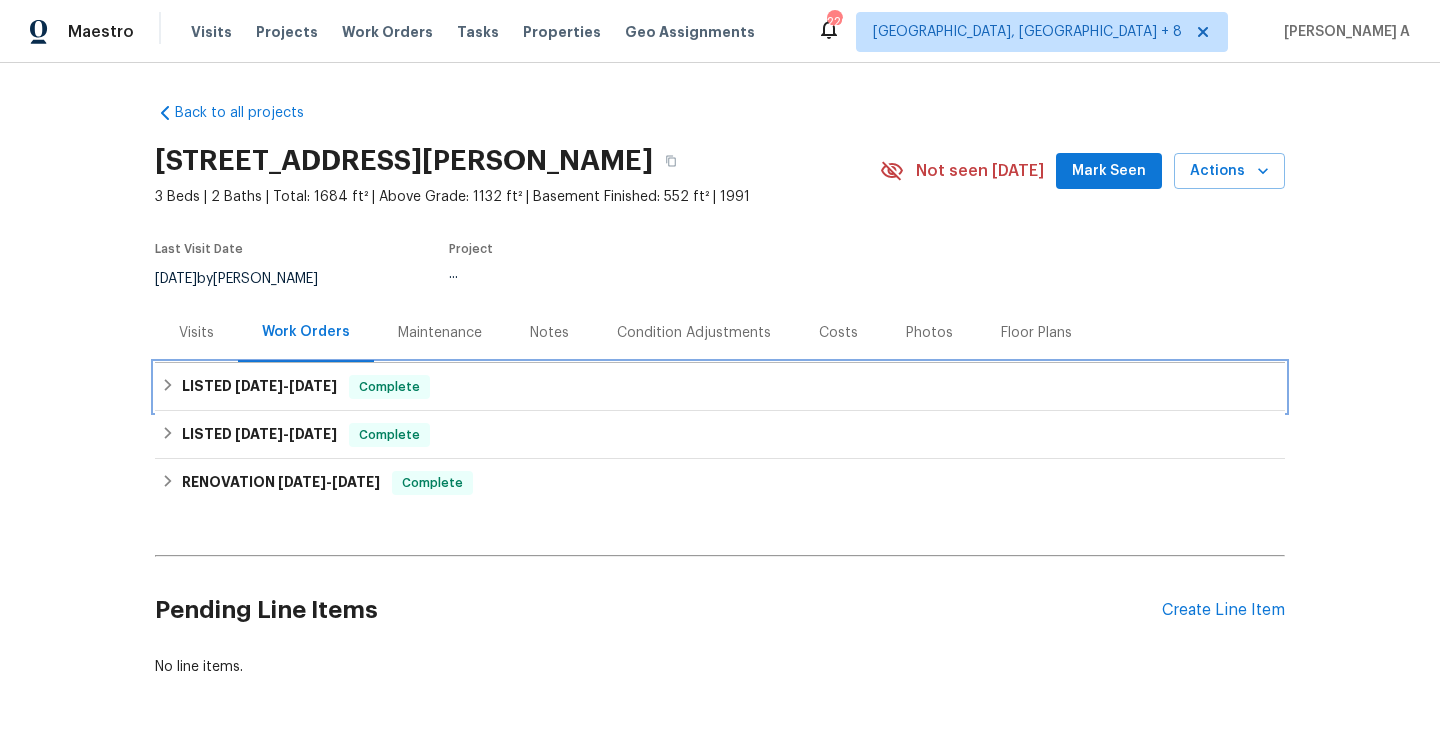 click on "LISTED   6/29/25  -  7/14/25 Complete" at bounding box center (720, 387) 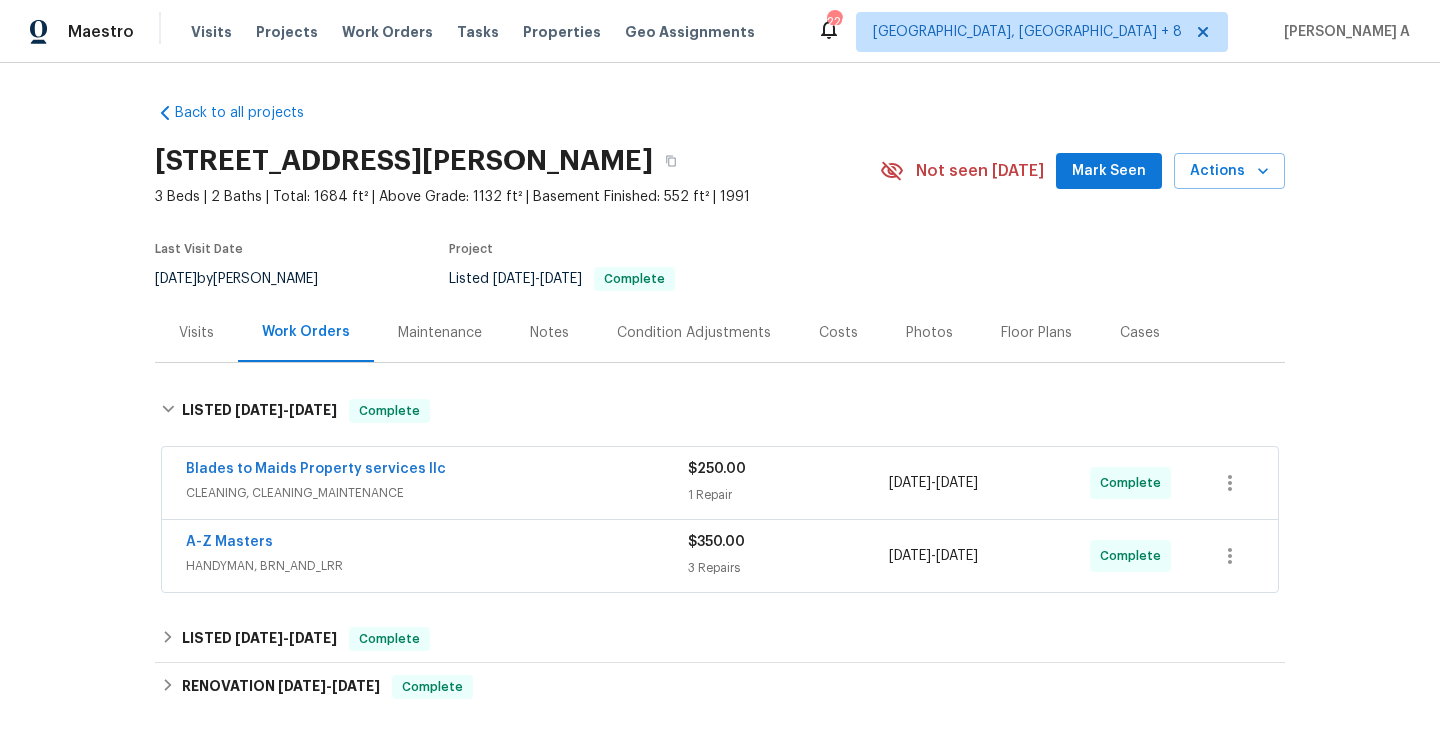 click on "HANDYMAN, BRN_AND_LRR" at bounding box center [437, 566] 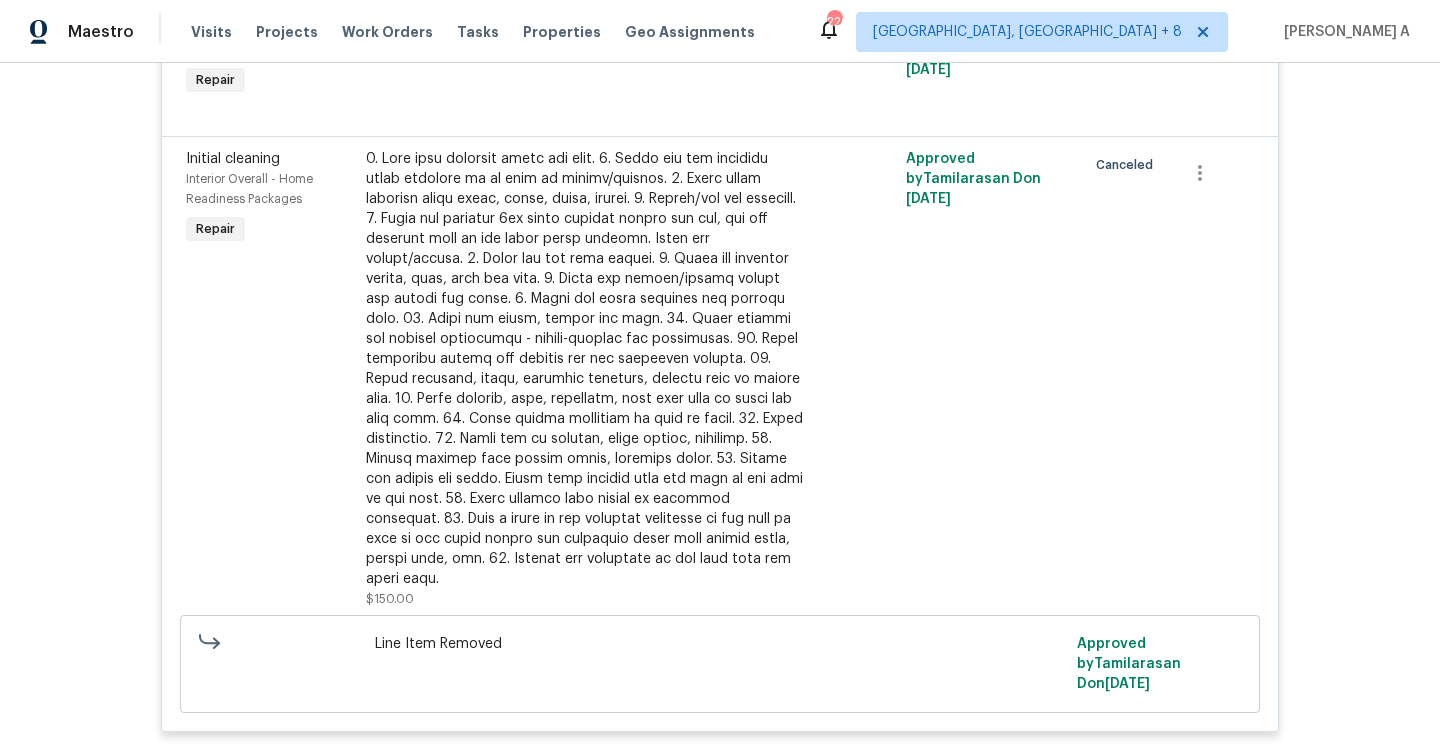 scroll, scrollTop: 434, scrollLeft: 0, axis: vertical 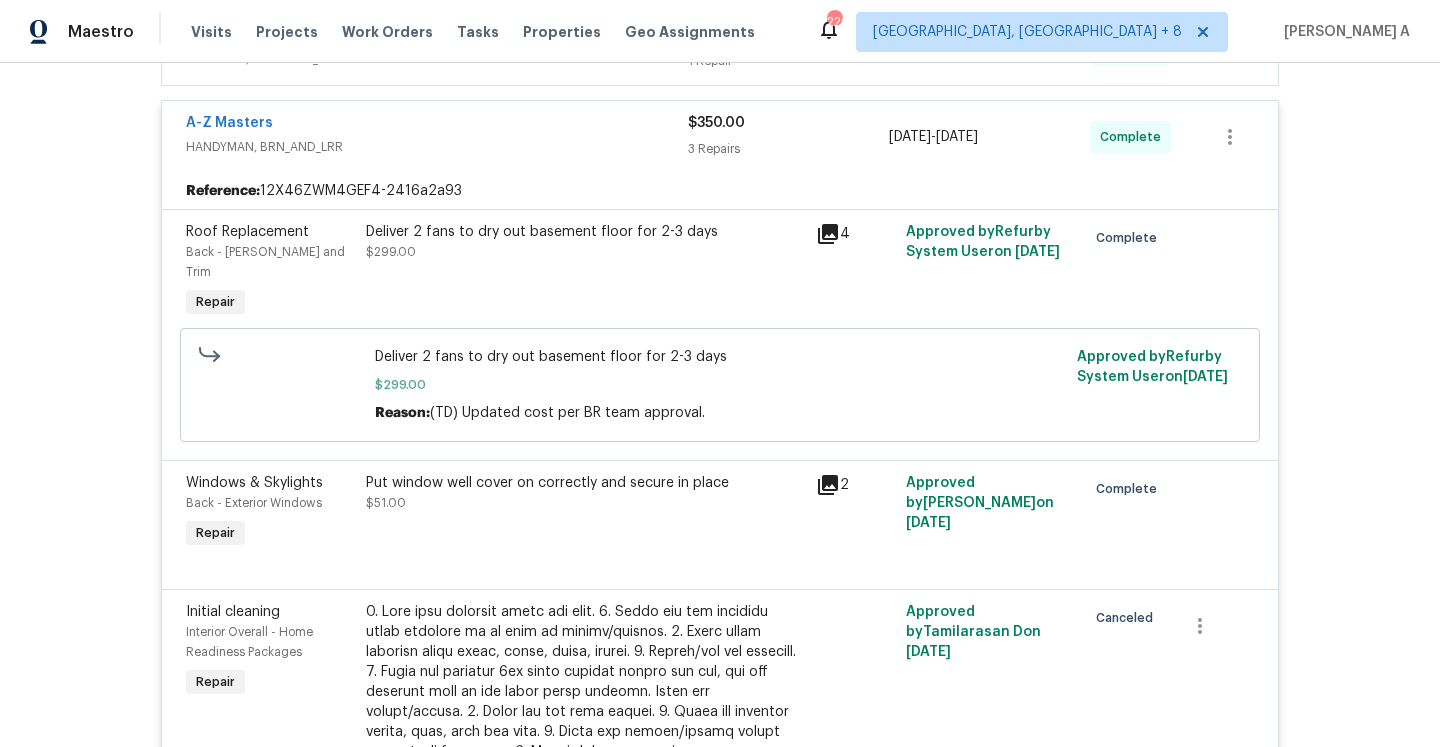 click on "HANDYMAN, BRN_AND_LRR" at bounding box center [437, 147] 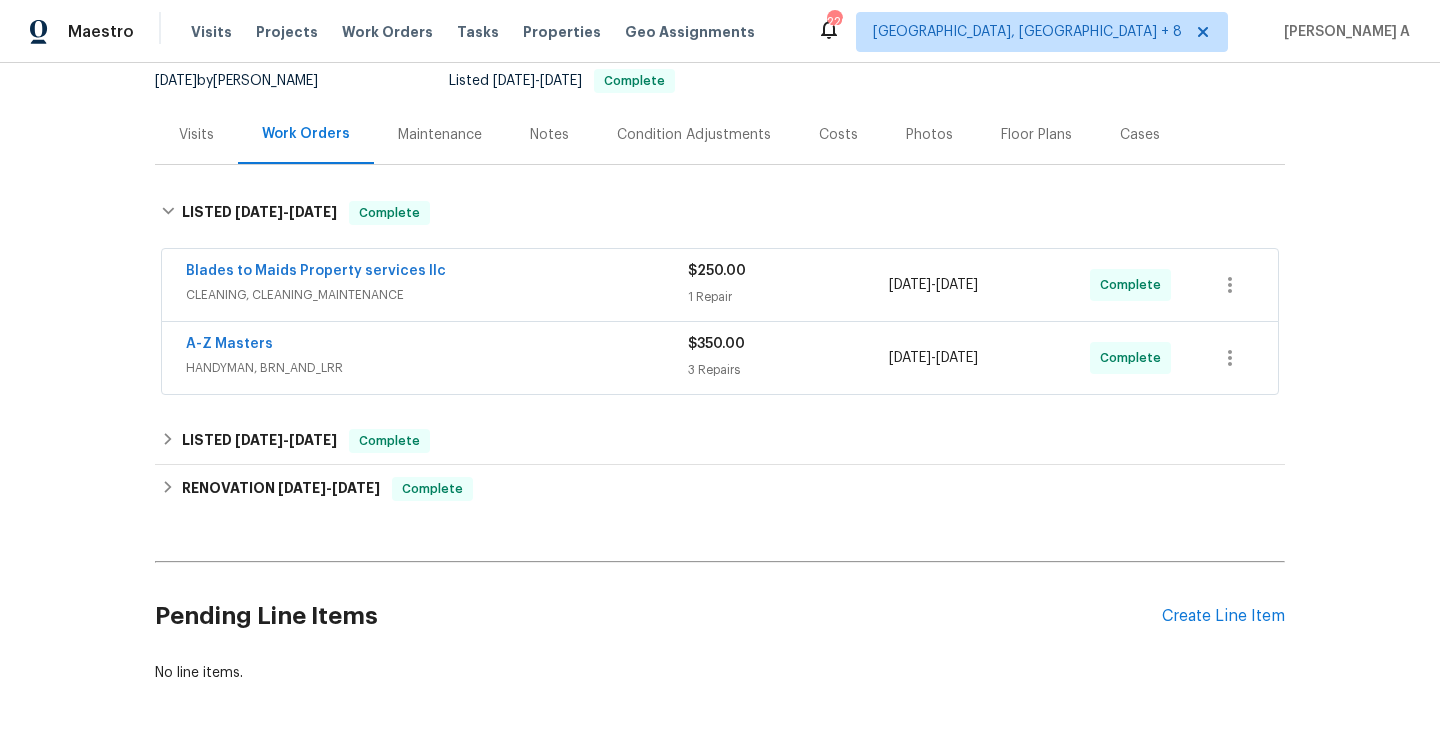 scroll, scrollTop: 192, scrollLeft: 0, axis: vertical 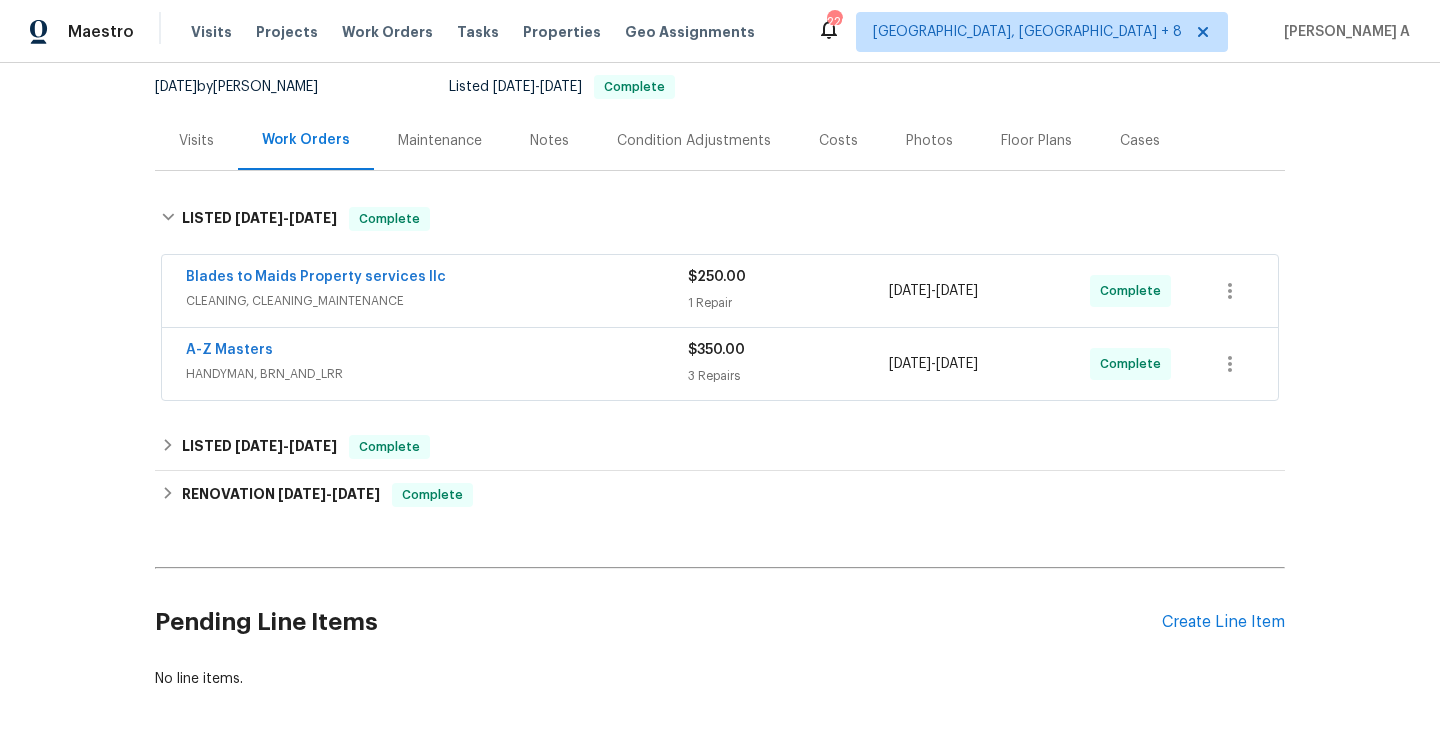 click on "Blades to Maids Property services llc" at bounding box center [437, 279] 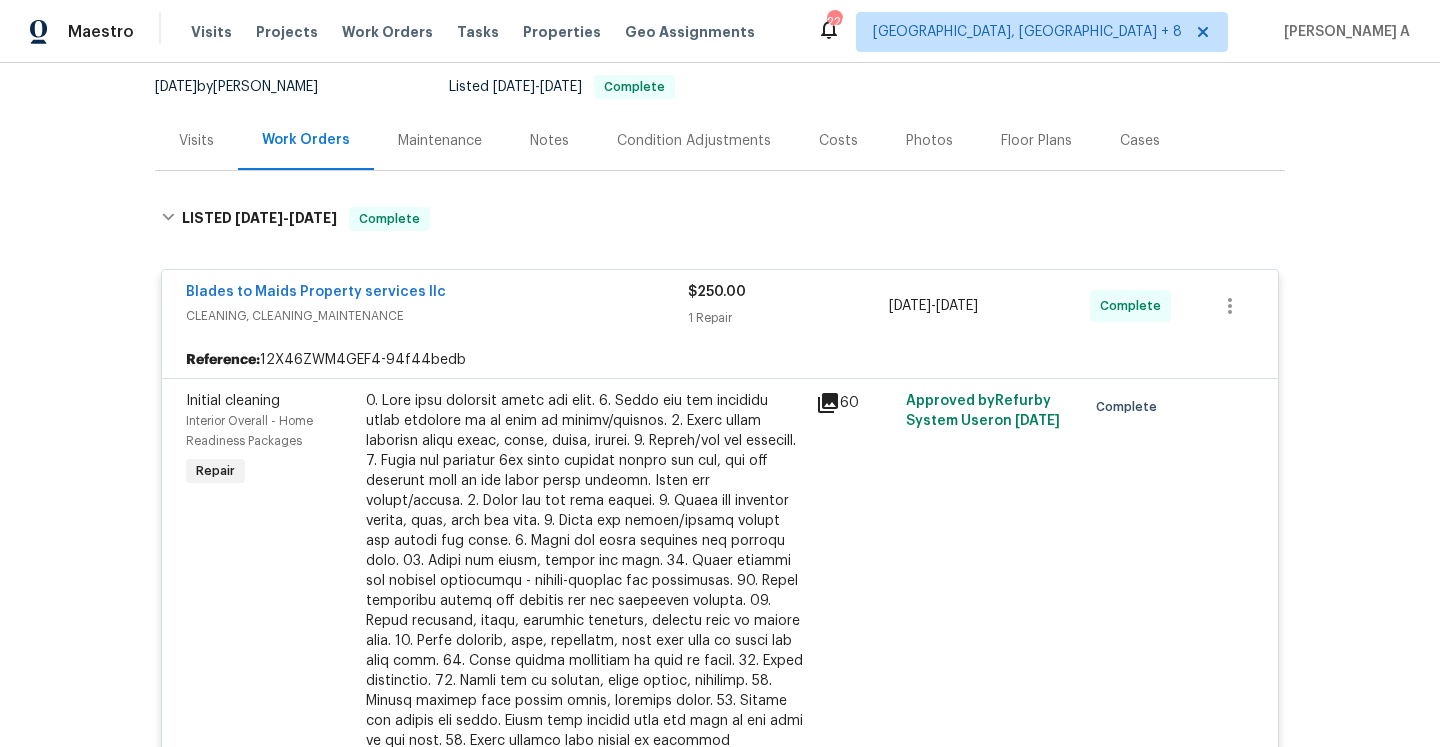 click on "Blades to Maids Property services llc" at bounding box center [437, 294] 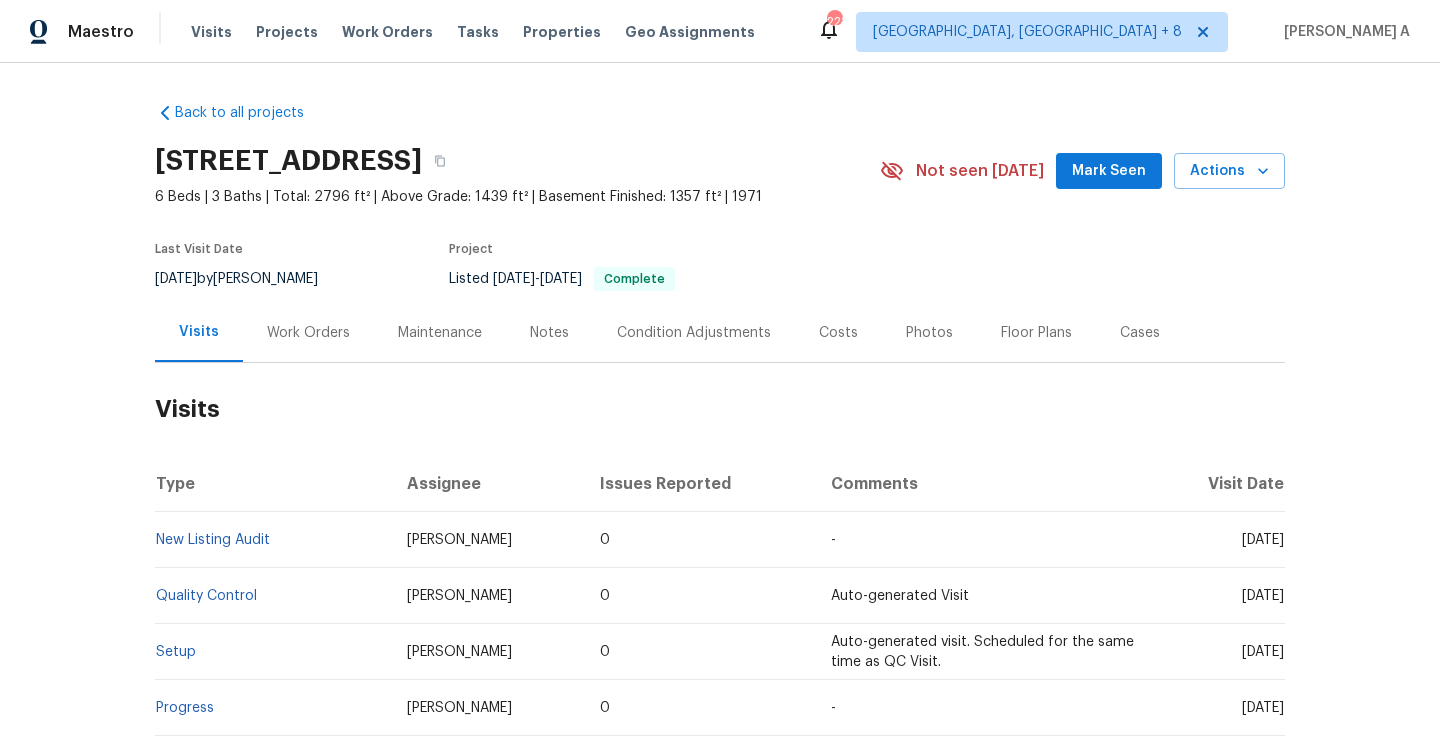 scroll, scrollTop: 0, scrollLeft: 0, axis: both 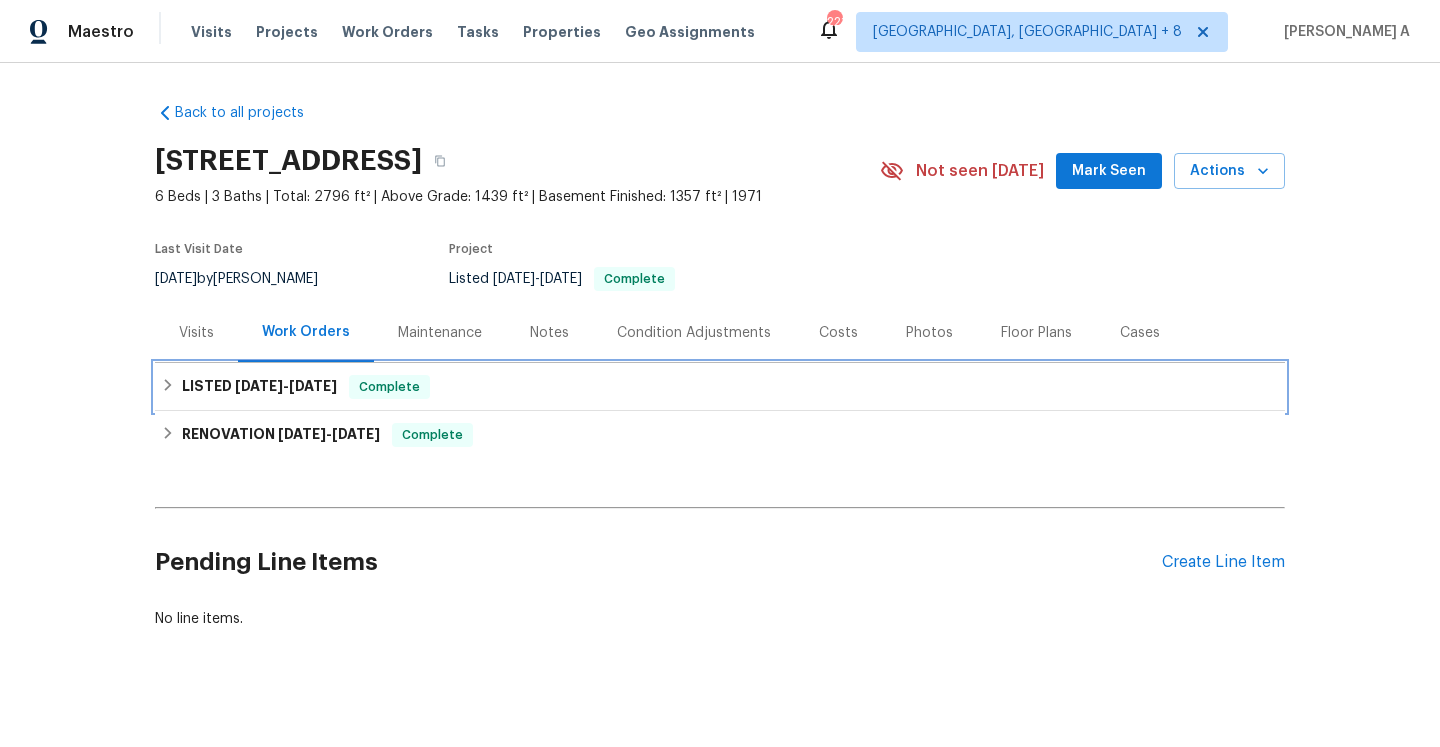 click on "[DATE]" at bounding box center (313, 386) 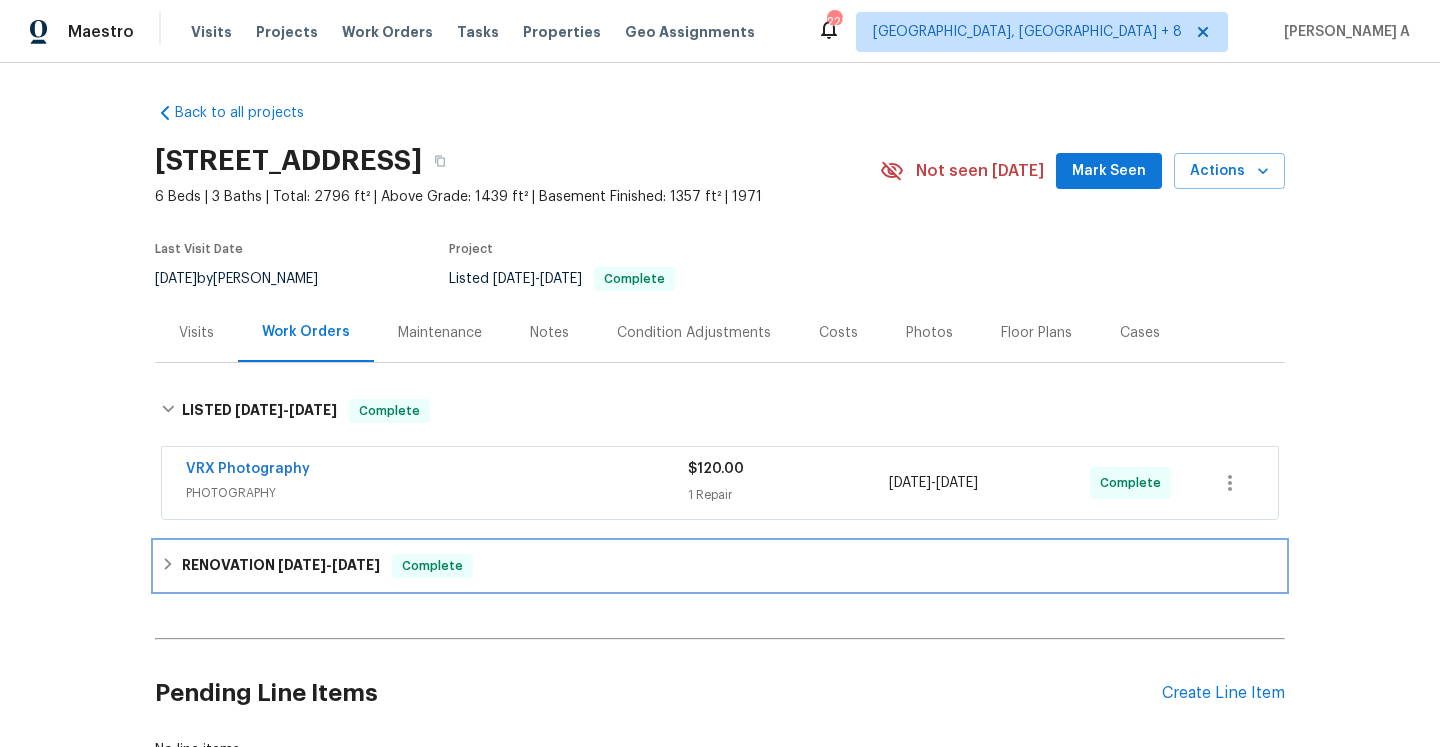 click on "RENOVATION   [DATE]  -  [DATE] Complete" at bounding box center (720, 566) 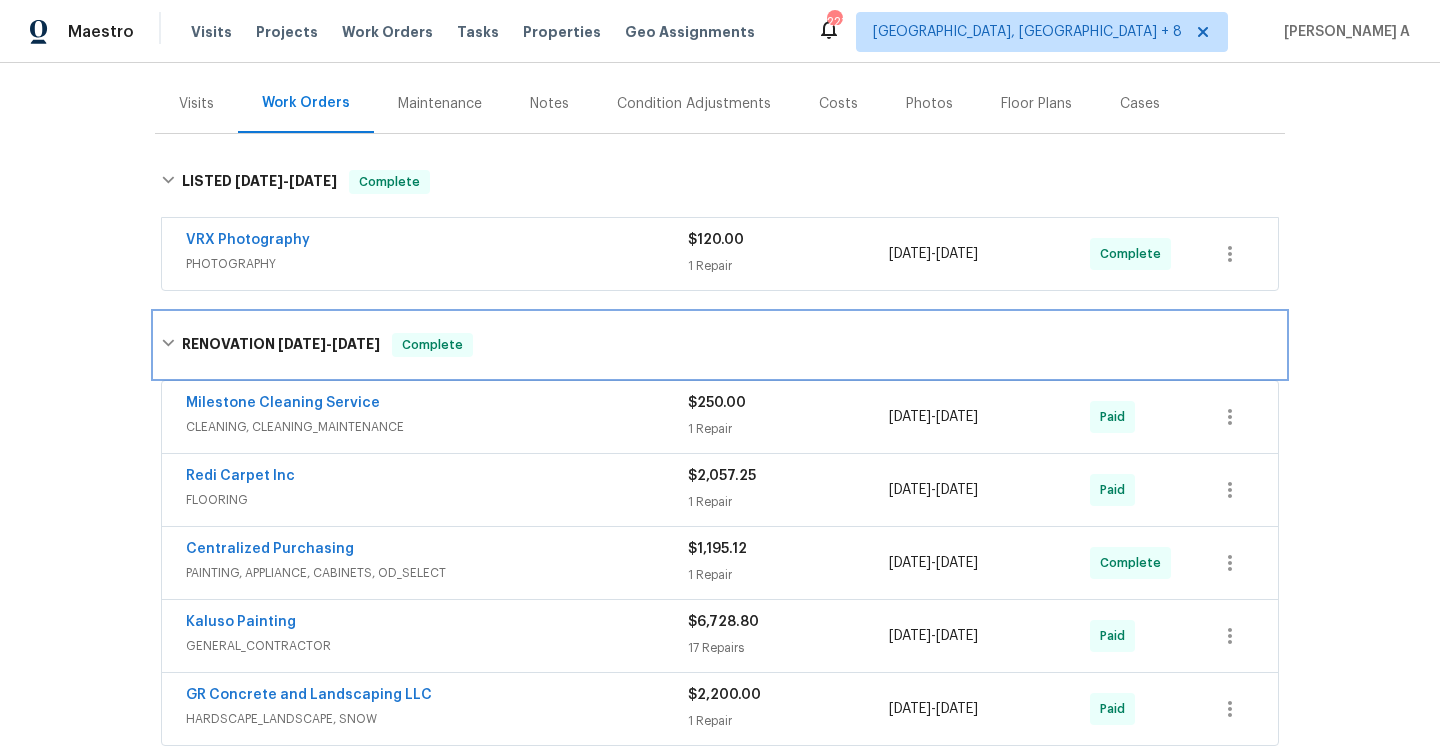 scroll, scrollTop: 317, scrollLeft: 0, axis: vertical 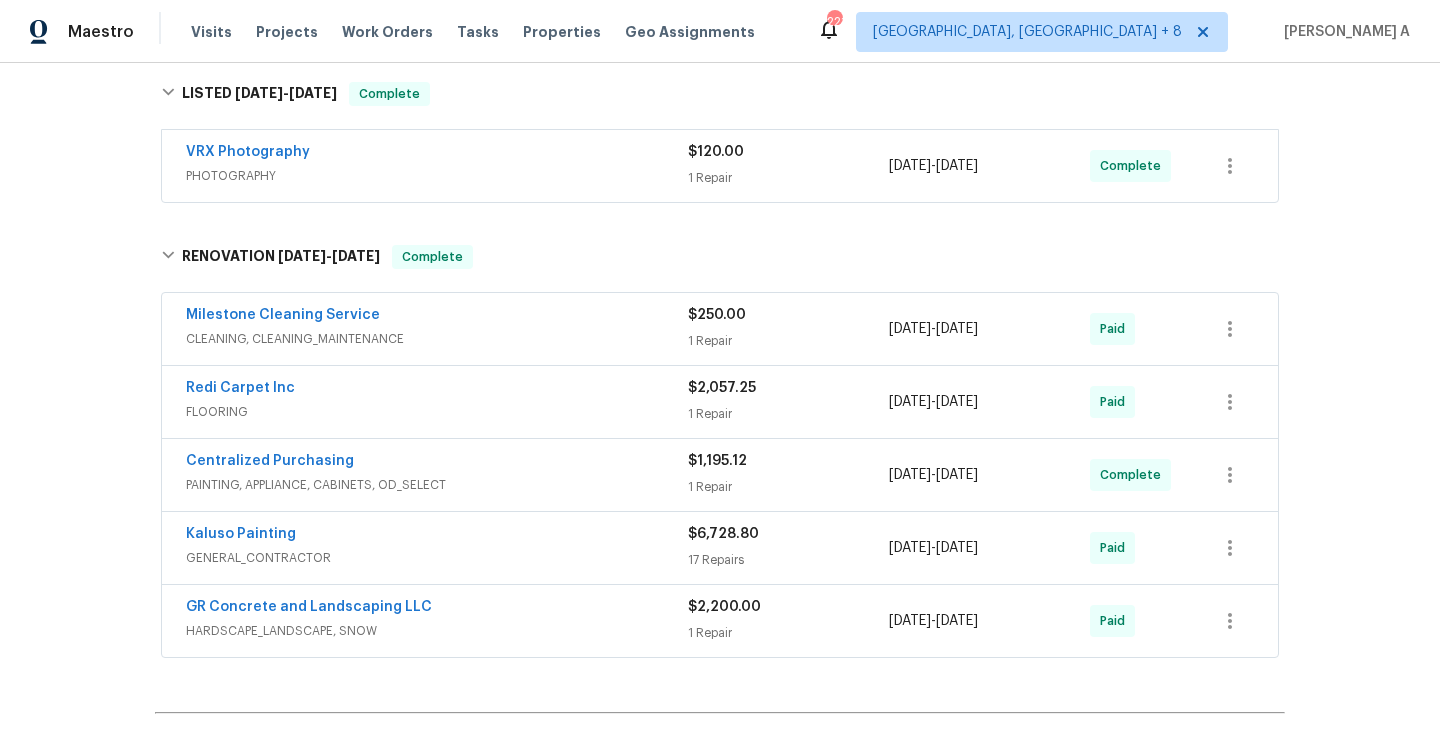 click on "FLOORING" at bounding box center (437, 412) 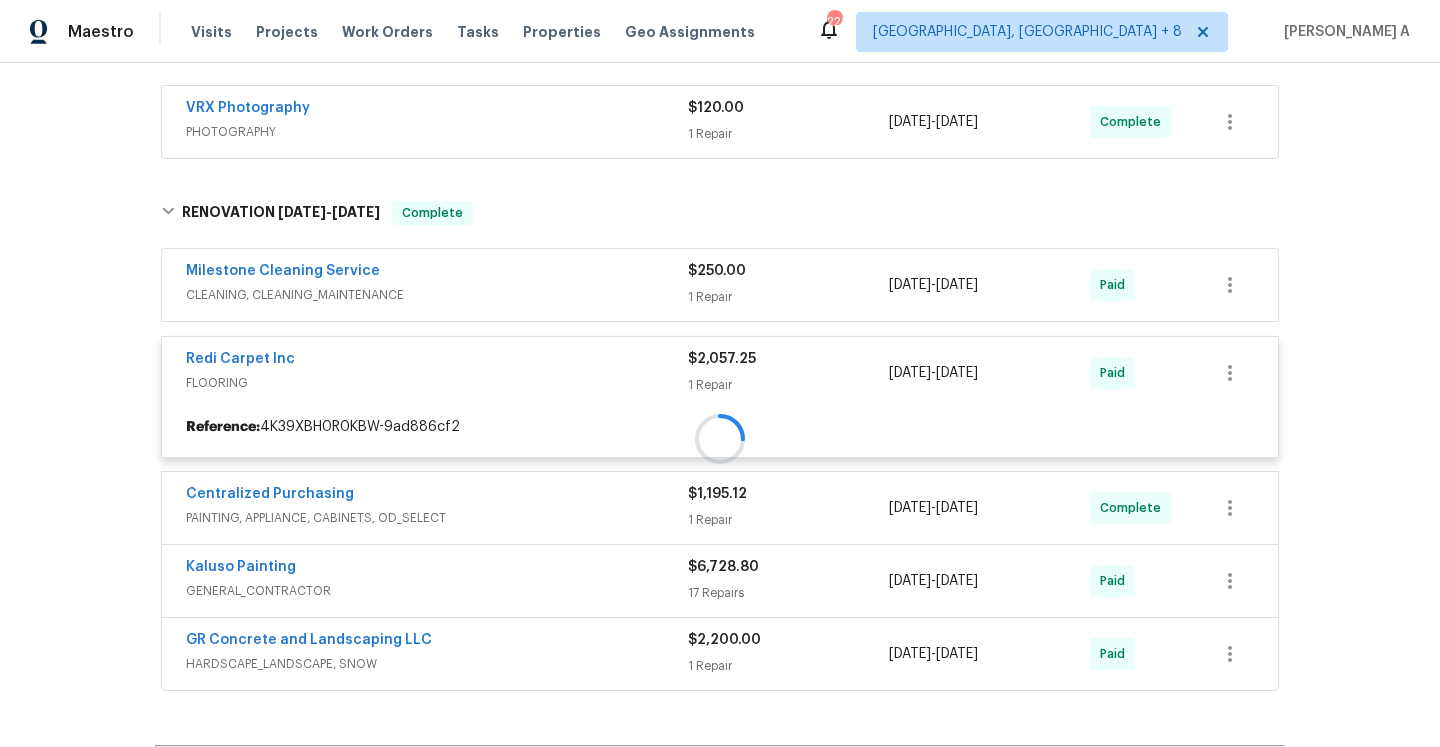 scroll, scrollTop: 397, scrollLeft: 0, axis: vertical 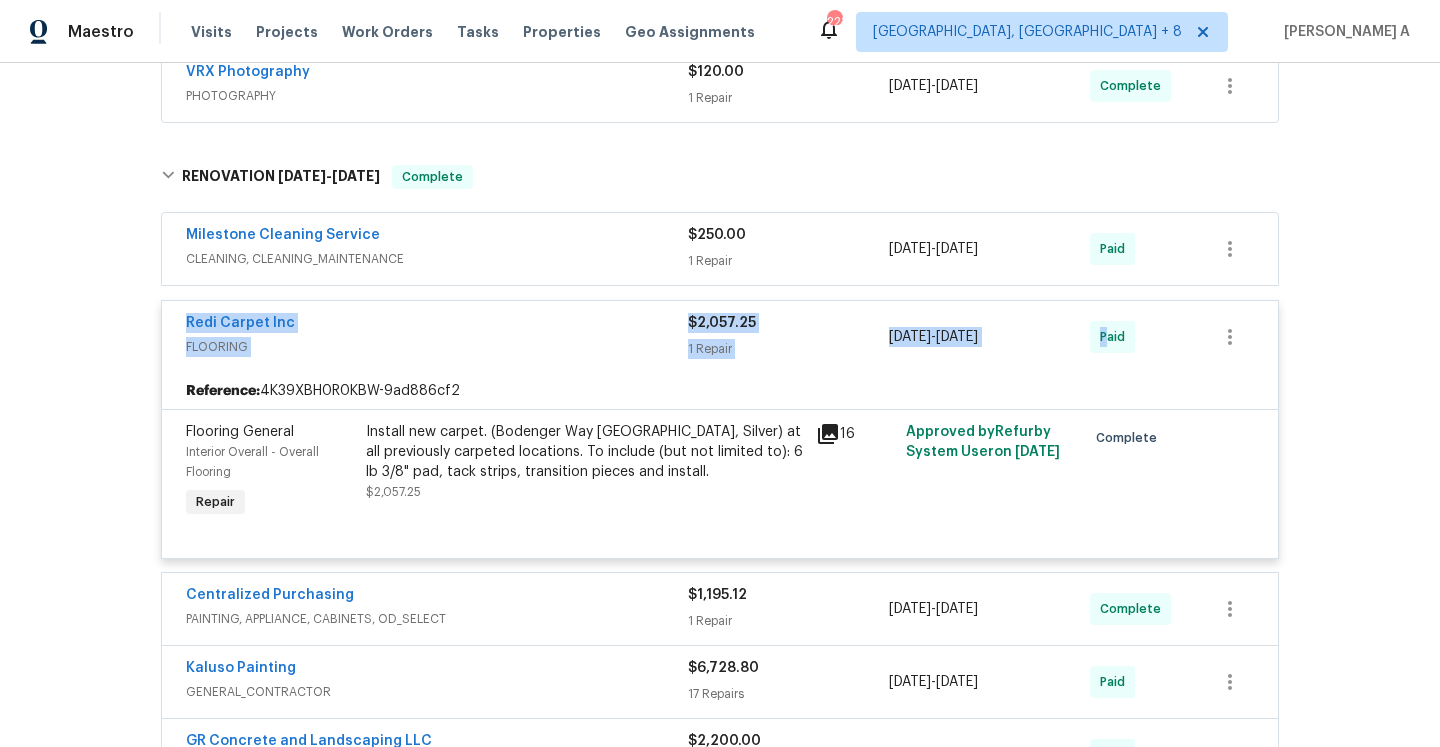 drag, startPoint x: 179, startPoint y: 331, endPoint x: 1108, endPoint y: 338, distance: 929.02637 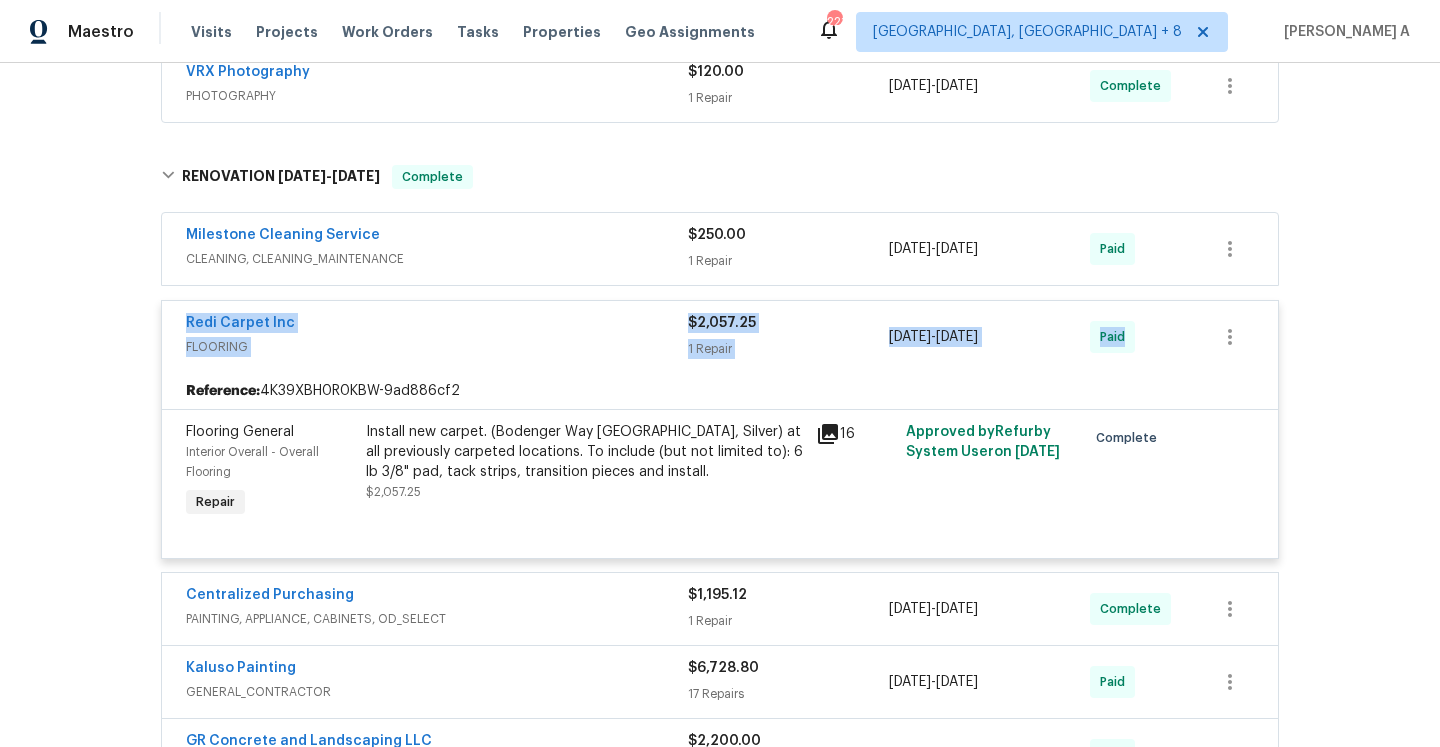 copy on "Redi Carpet Inc FLOORING $2,057.25 1 Repair [DATE]  -  [DATE] Paid" 